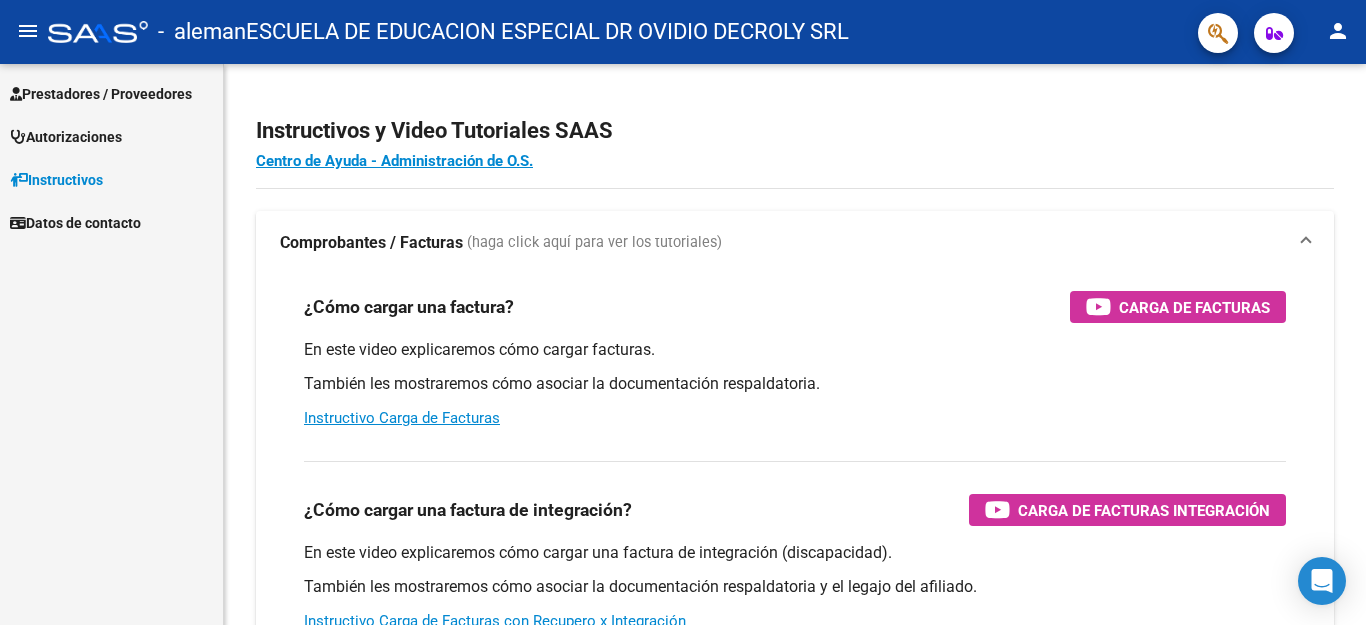 scroll, scrollTop: 0, scrollLeft: 0, axis: both 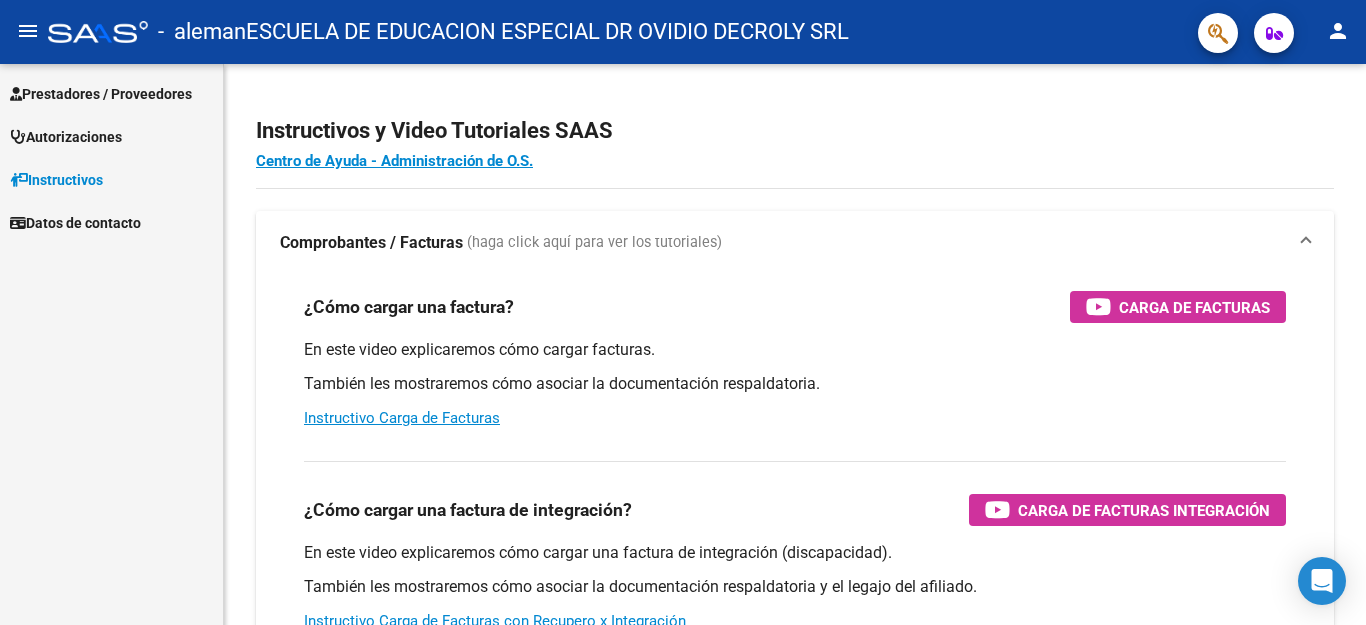 click on "Prestadores / Proveedores" at bounding box center [101, 94] 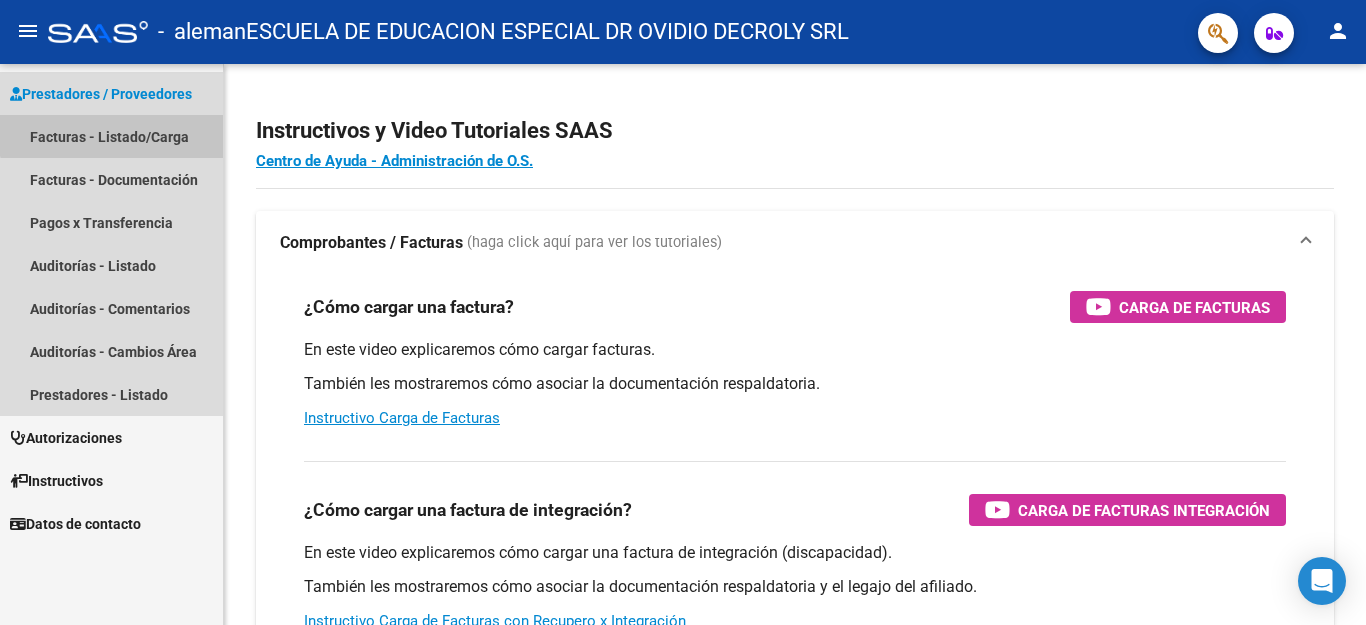 click on "Facturas - Listado/Carga" at bounding box center (111, 136) 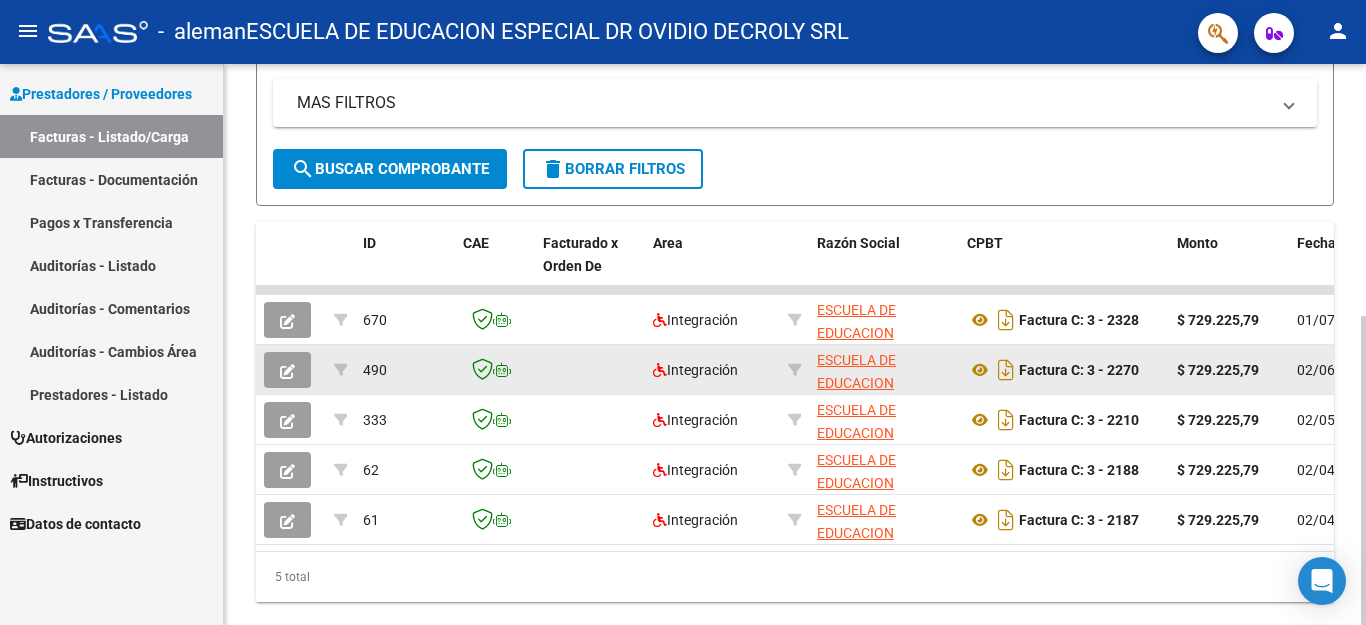 scroll, scrollTop: 458, scrollLeft: 0, axis: vertical 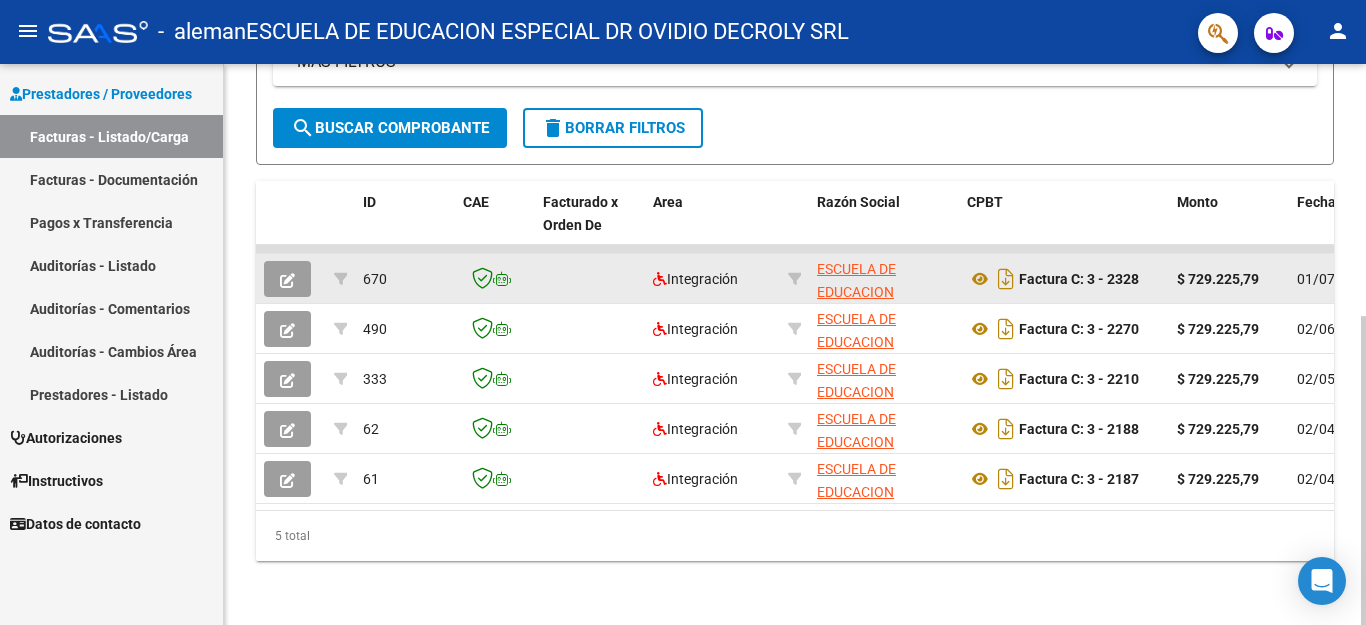 click 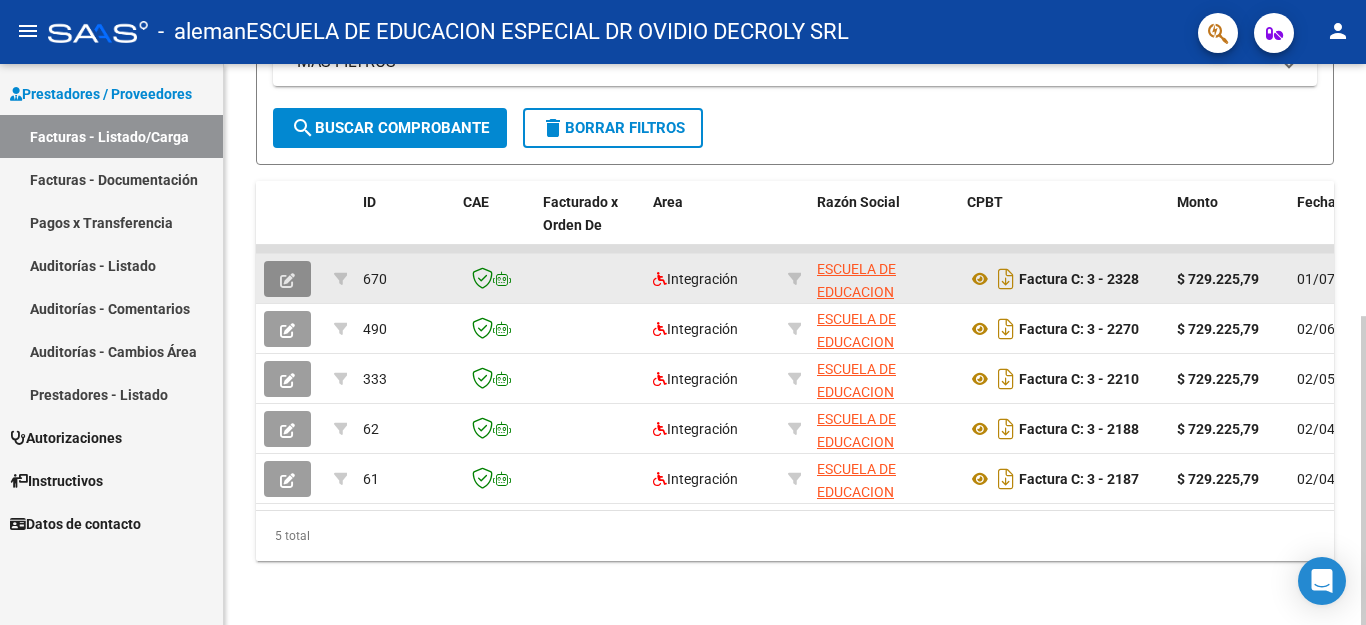 click 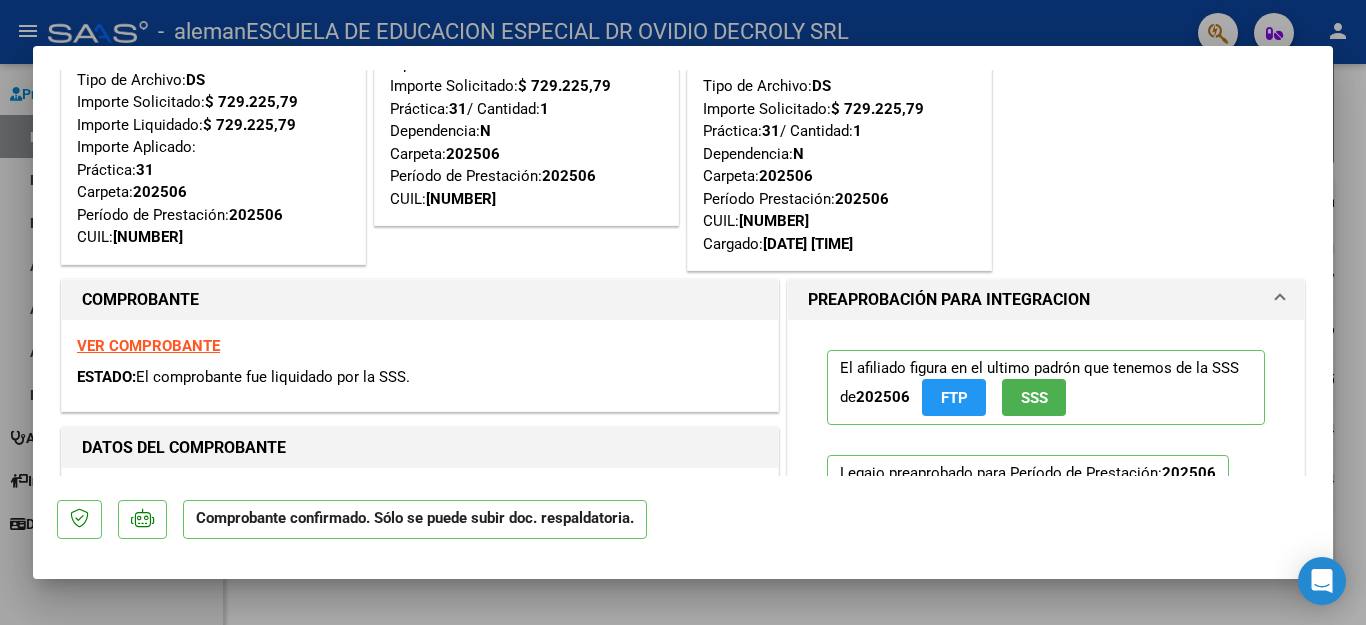 scroll, scrollTop: 200, scrollLeft: 0, axis: vertical 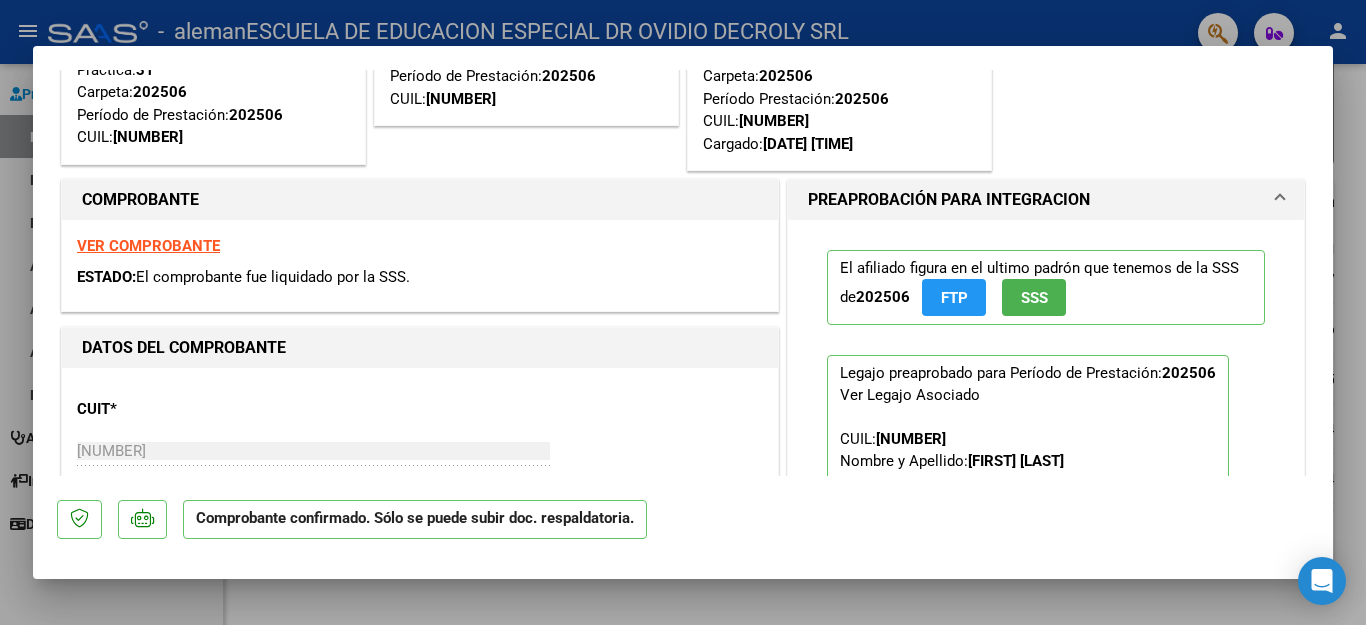 click at bounding box center (683, 312) 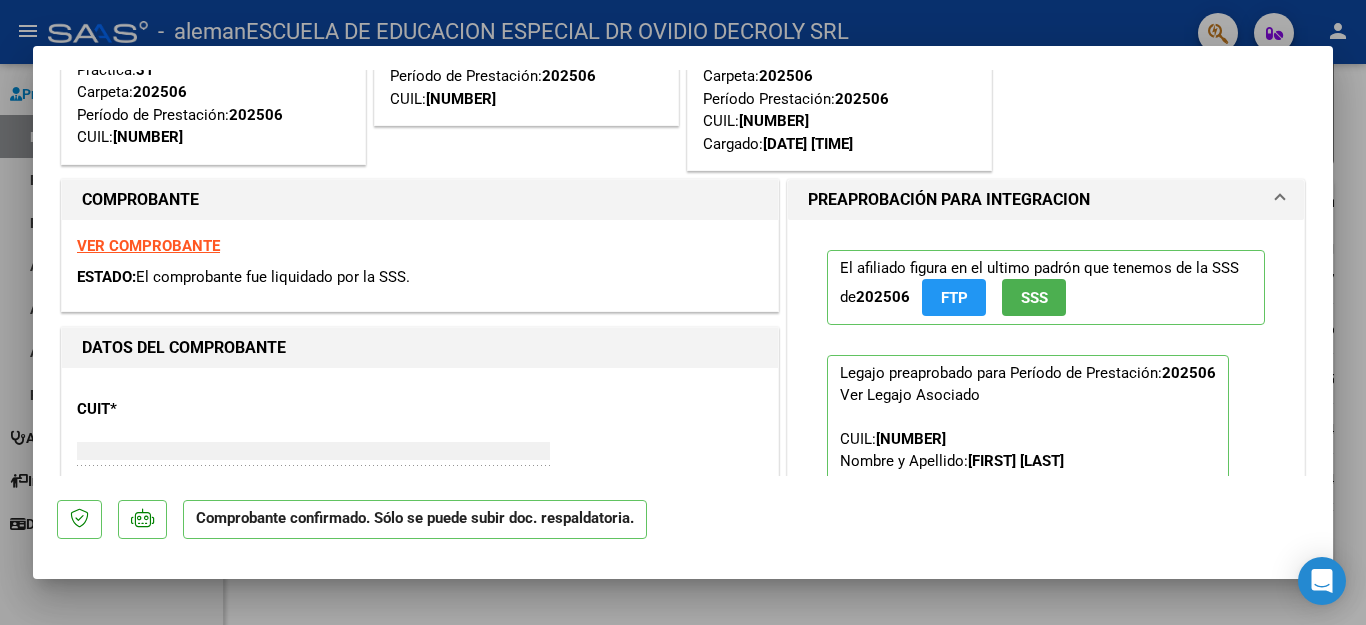 type 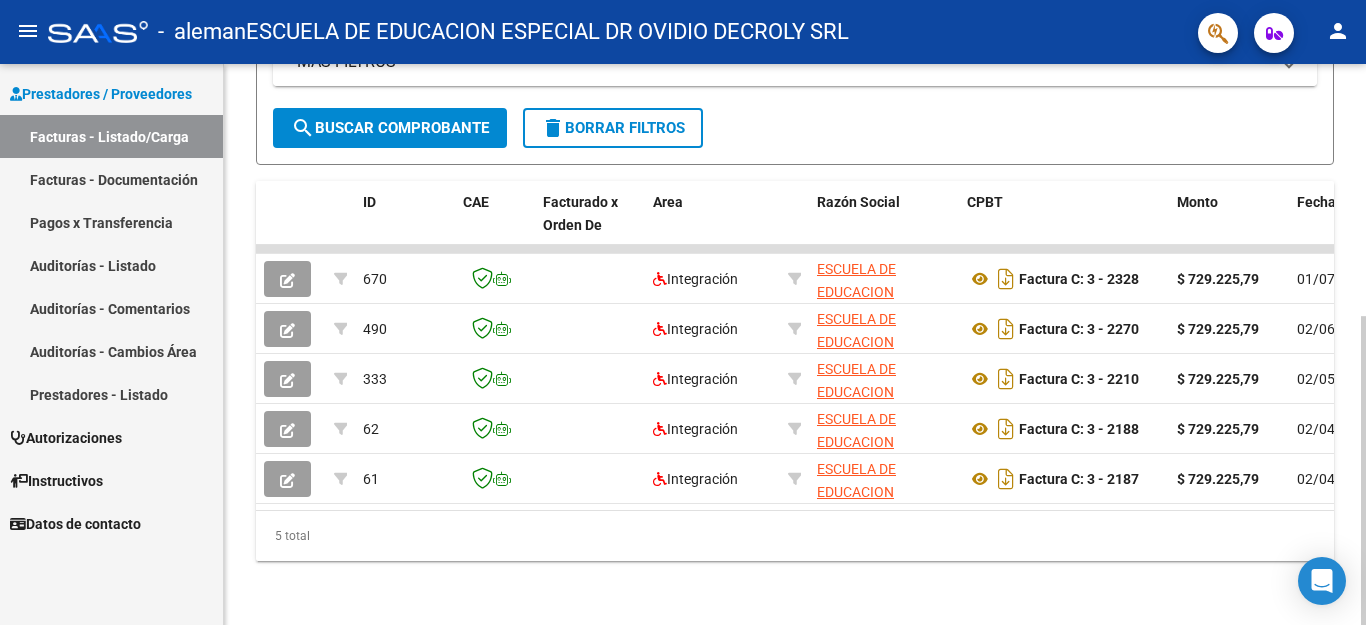 scroll, scrollTop: 0, scrollLeft: 0, axis: both 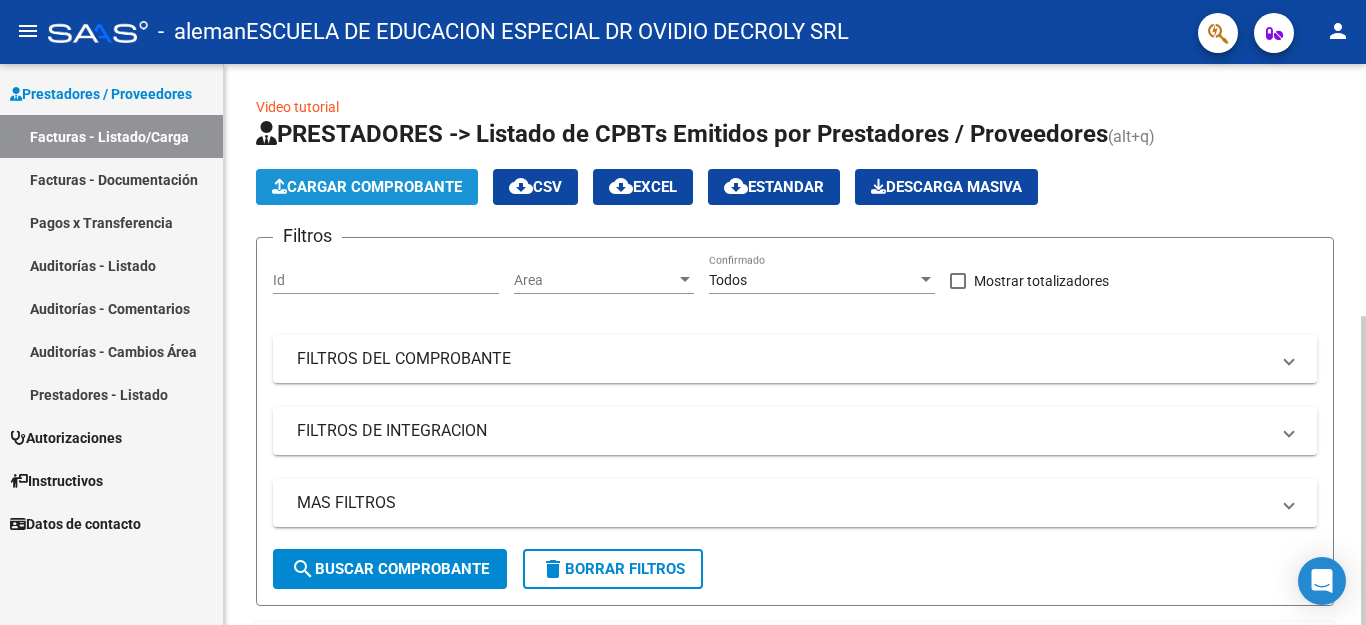 click on "Cargar Comprobante" 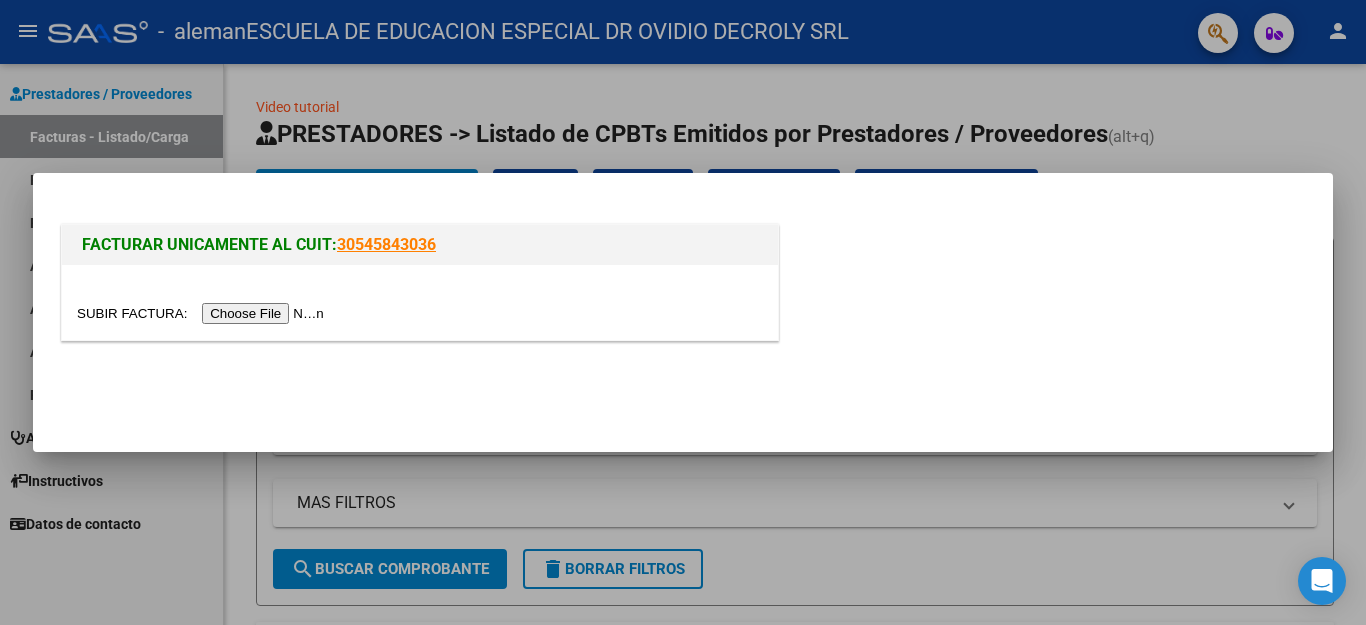 click at bounding box center (203, 313) 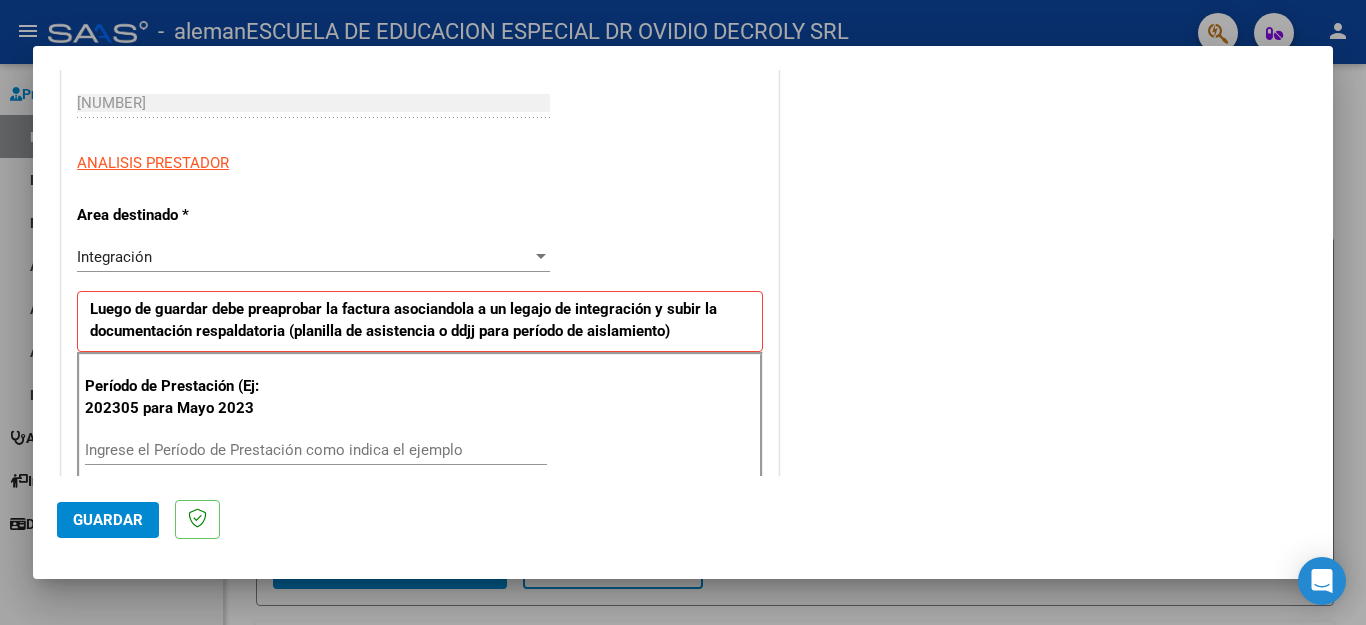 scroll, scrollTop: 400, scrollLeft: 0, axis: vertical 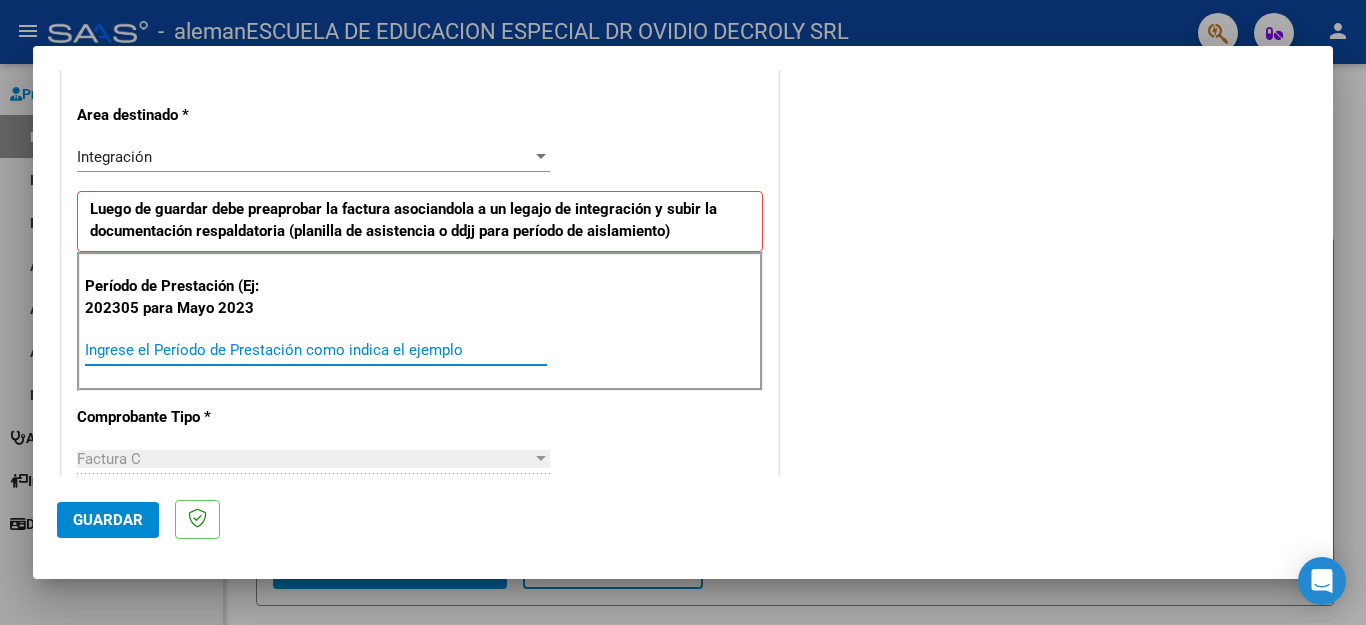 click on "Ingrese el Período de Prestación como indica el ejemplo" at bounding box center (316, 350) 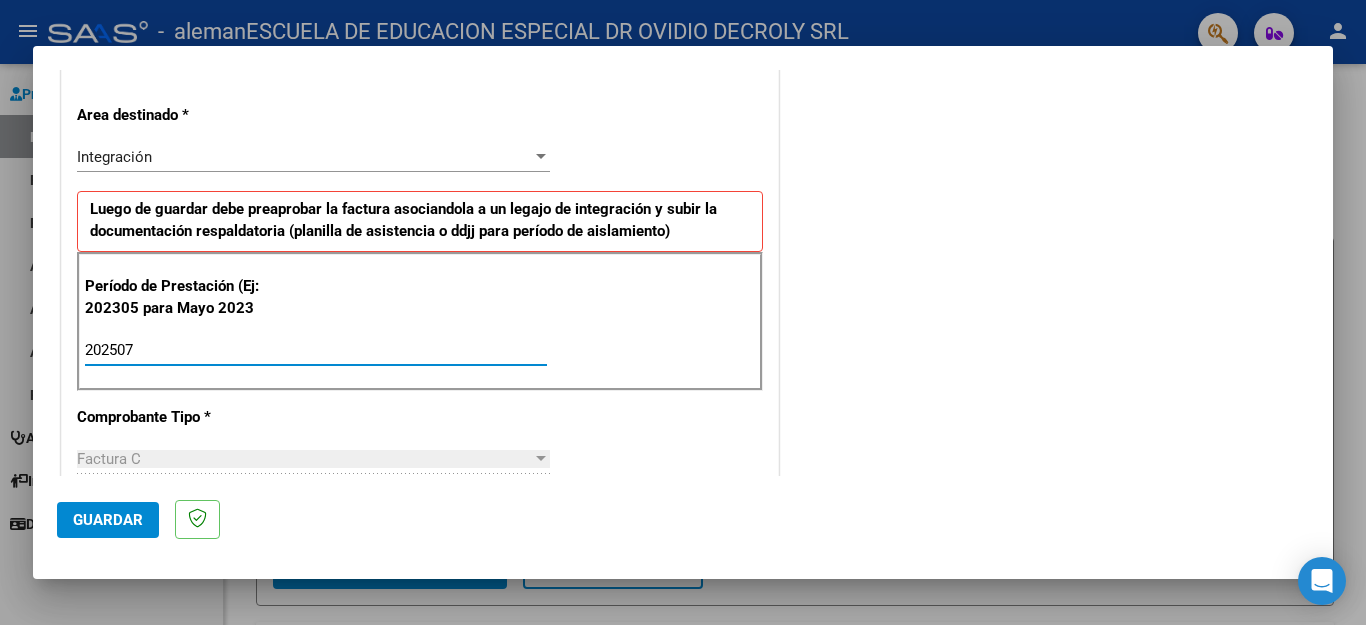 type on "202507" 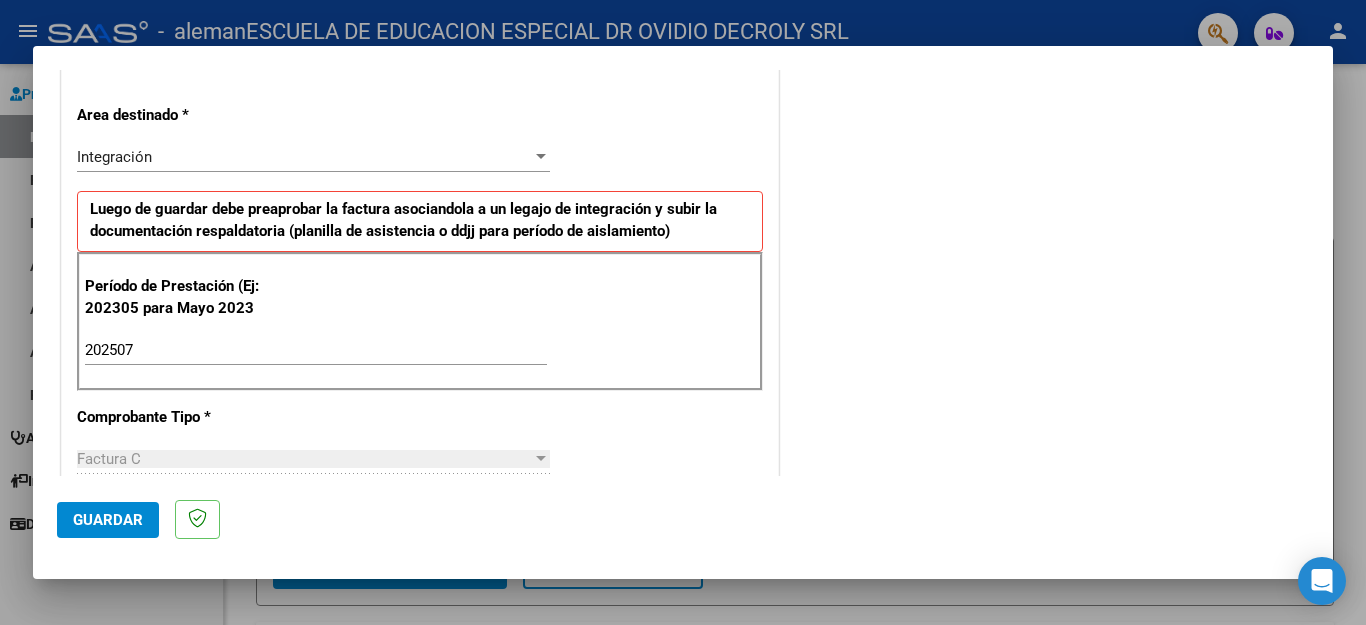 click on "202507 Ingrese el Período de Prestación como indica el ejemplo" at bounding box center (316, 350) 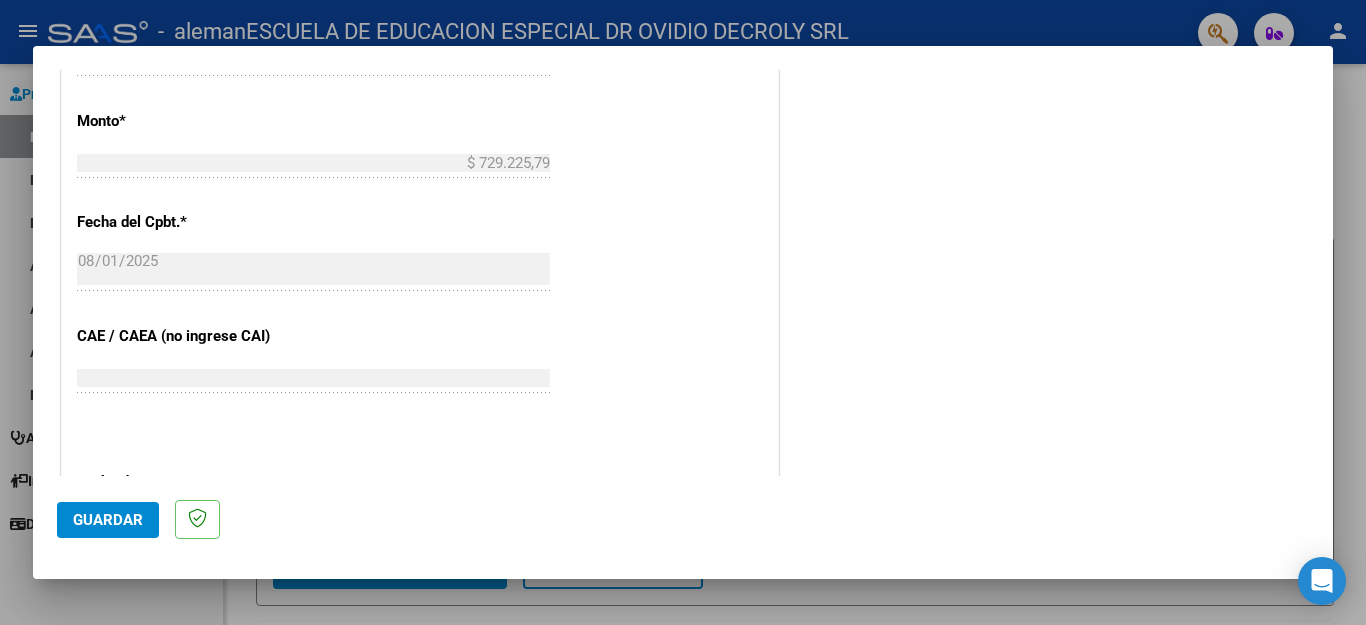 scroll, scrollTop: 1100, scrollLeft: 0, axis: vertical 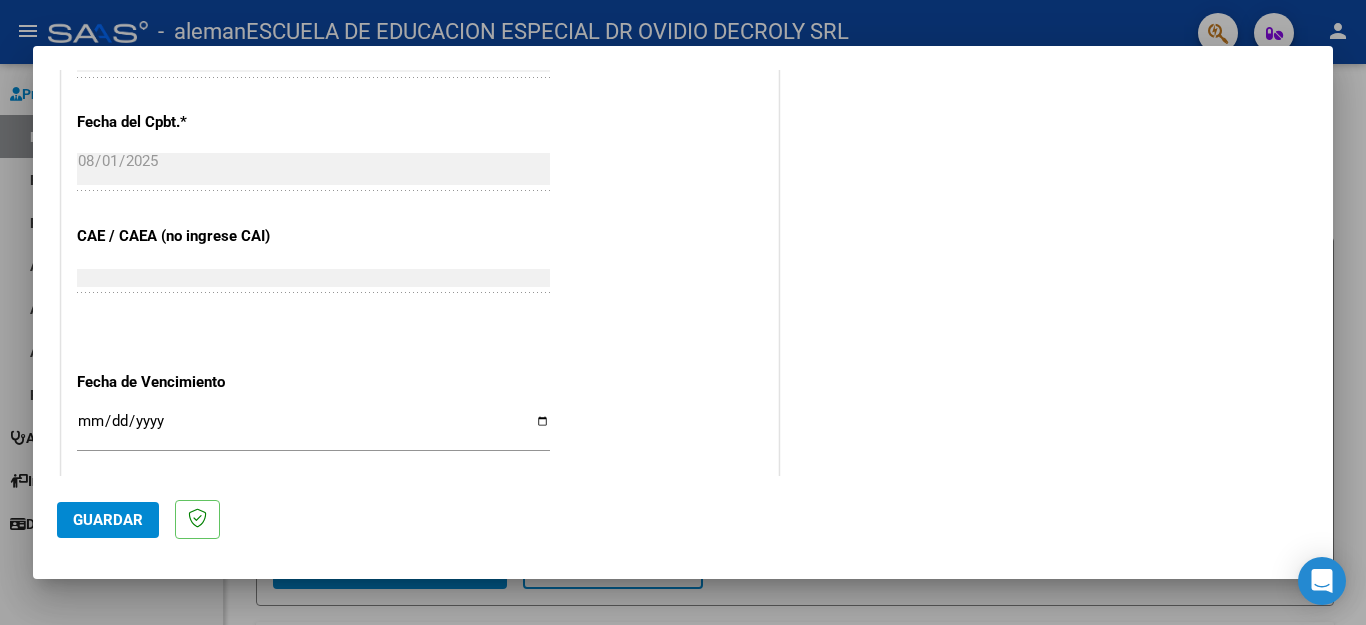 click on "Ingresar la fecha" at bounding box center [313, 429] 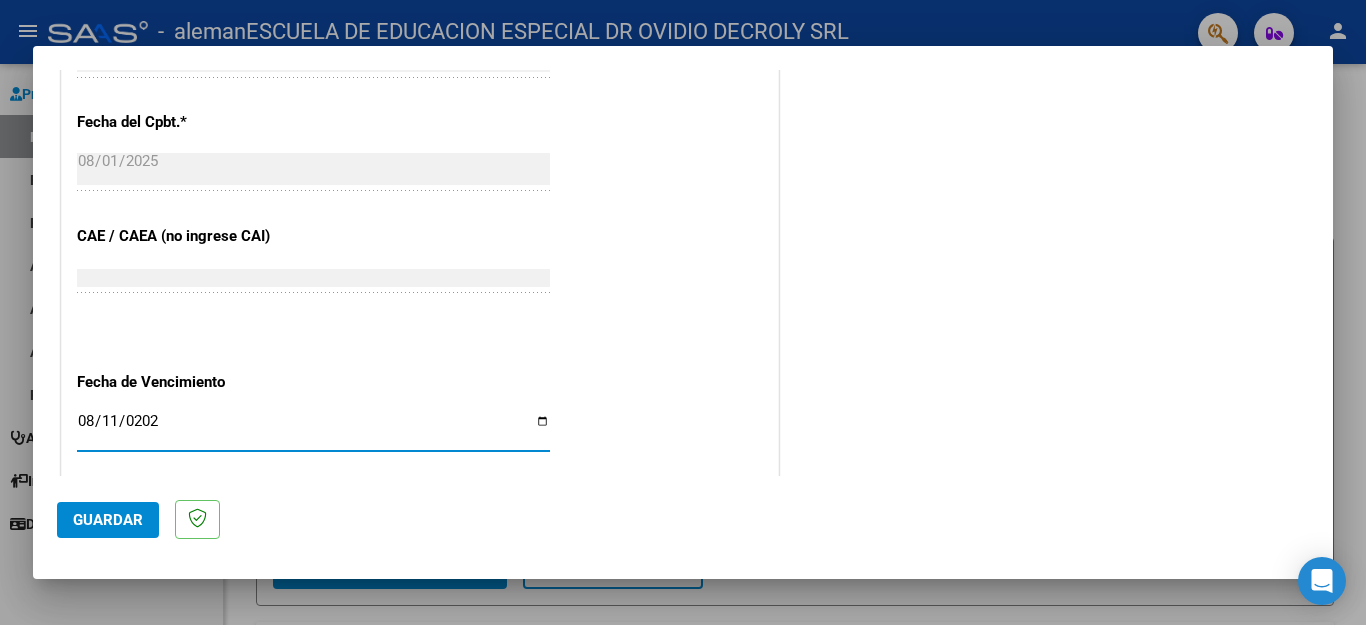type on "2025-08-11" 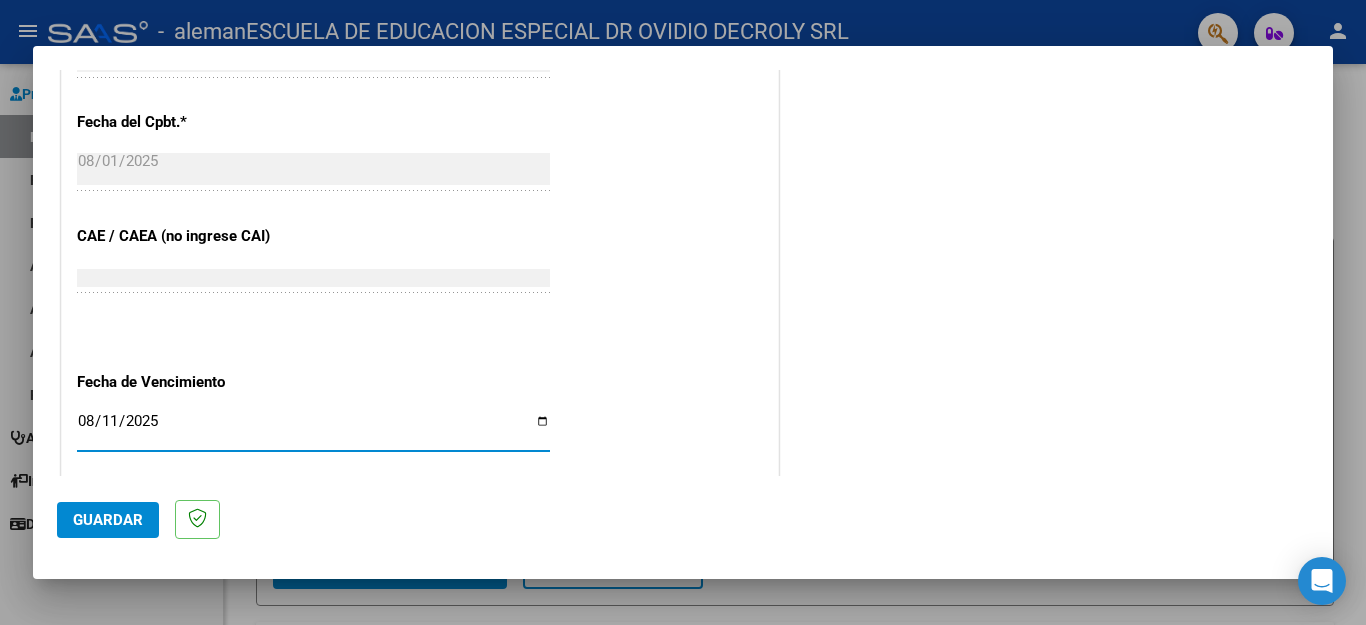 click on "CUIT  *   30-71519902-1 Ingresar CUIT  ANALISIS PRESTADOR  Area destinado * Integración Seleccionar Area Luego de guardar debe preaprobar la factura asociandola a un legajo de integración y subir la documentación respaldatoria (planilla de asistencia o ddjj para período de aislamiento)  Período de Prestación (Ej: 202305 para Mayo 2023    202507 Ingrese el Período de Prestación como indica el ejemplo   Comprobante Tipo * Factura C Seleccionar Tipo Punto de Venta  *   3 Ingresar el Nro.  Número  *   2384 Ingresar el Nro.  Monto  *   $ 729.225,79 Ingresar el monto  Fecha del Cpbt.  *   2025-08-01 Ingresar la fecha  CAE / CAEA (no ingrese CAI)    75311564241197 Ingresar el CAE o CAEA (no ingrese CAI)  Fecha de Vencimiento    2025-08-11 Ingresar la fecha  Ref. Externa    Ingresar la ref.  N° Liquidación    Ingresar el N° Liquidación" at bounding box center (420, -46) 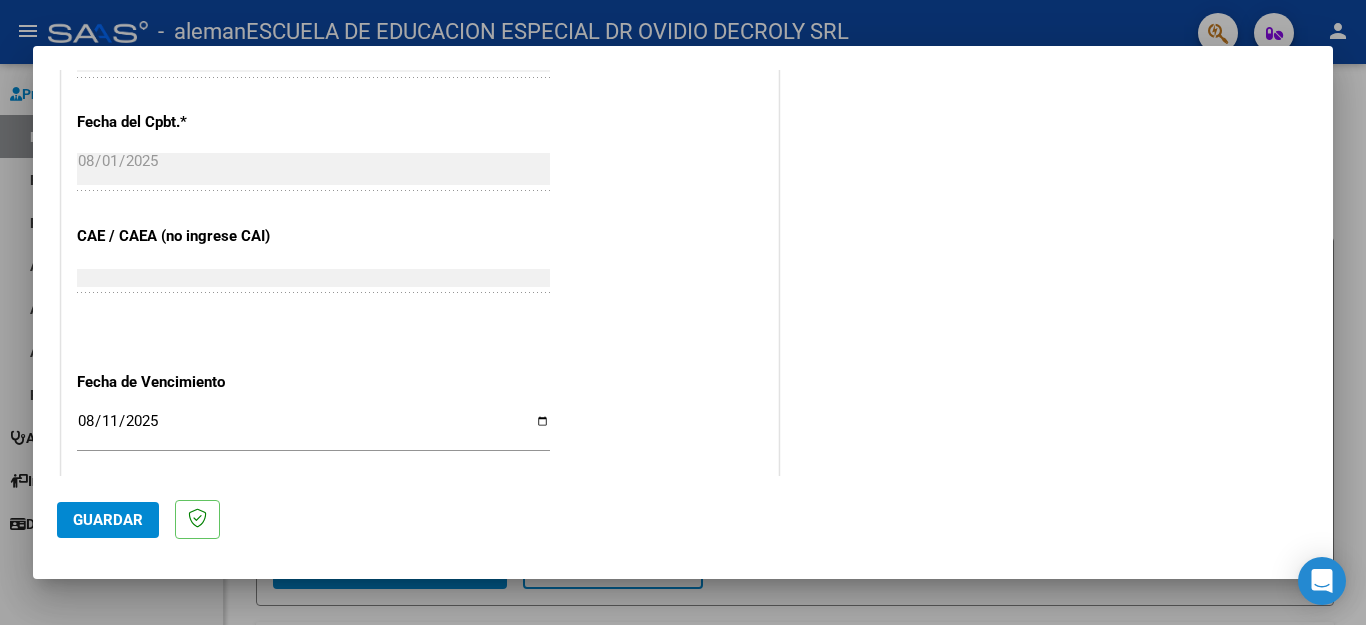 scroll, scrollTop: 1292, scrollLeft: 0, axis: vertical 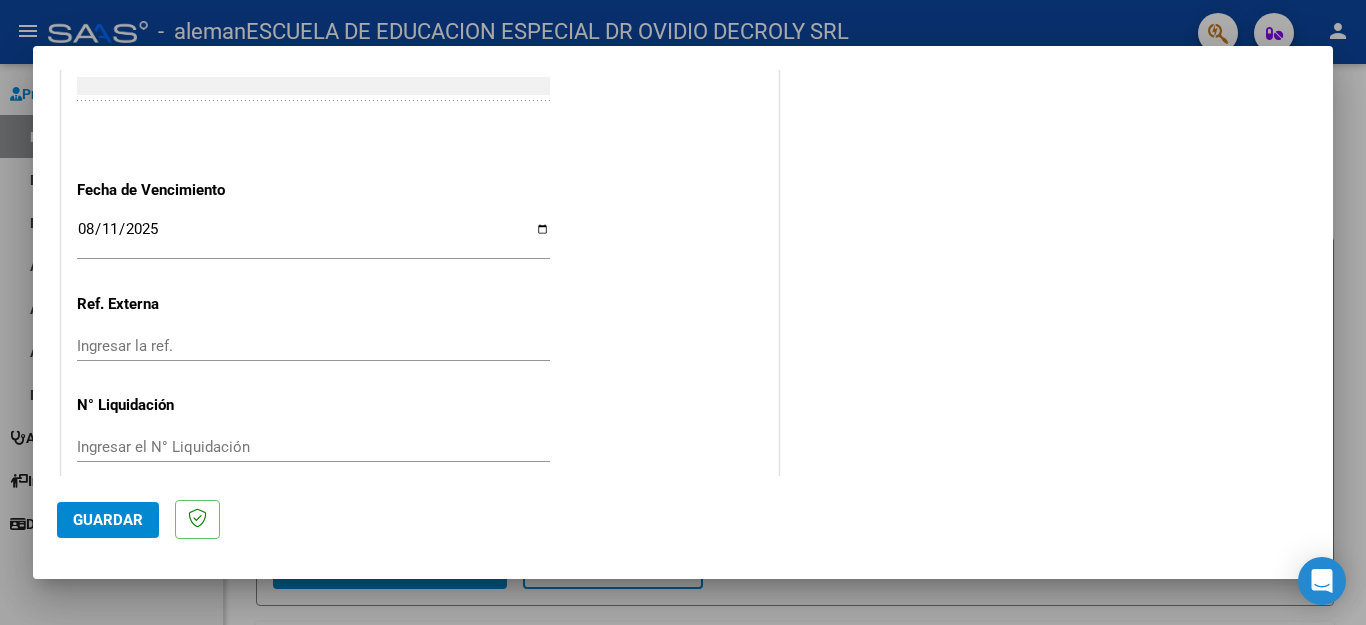 click on "Guardar" 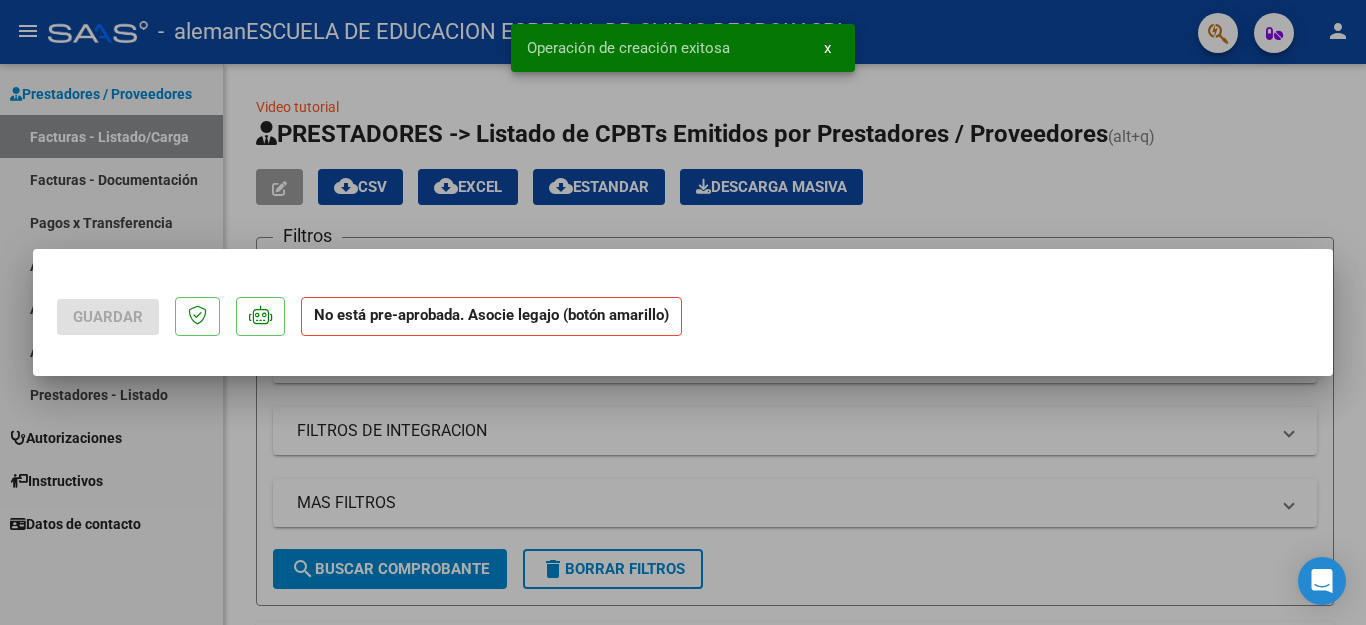 scroll, scrollTop: 0, scrollLeft: 0, axis: both 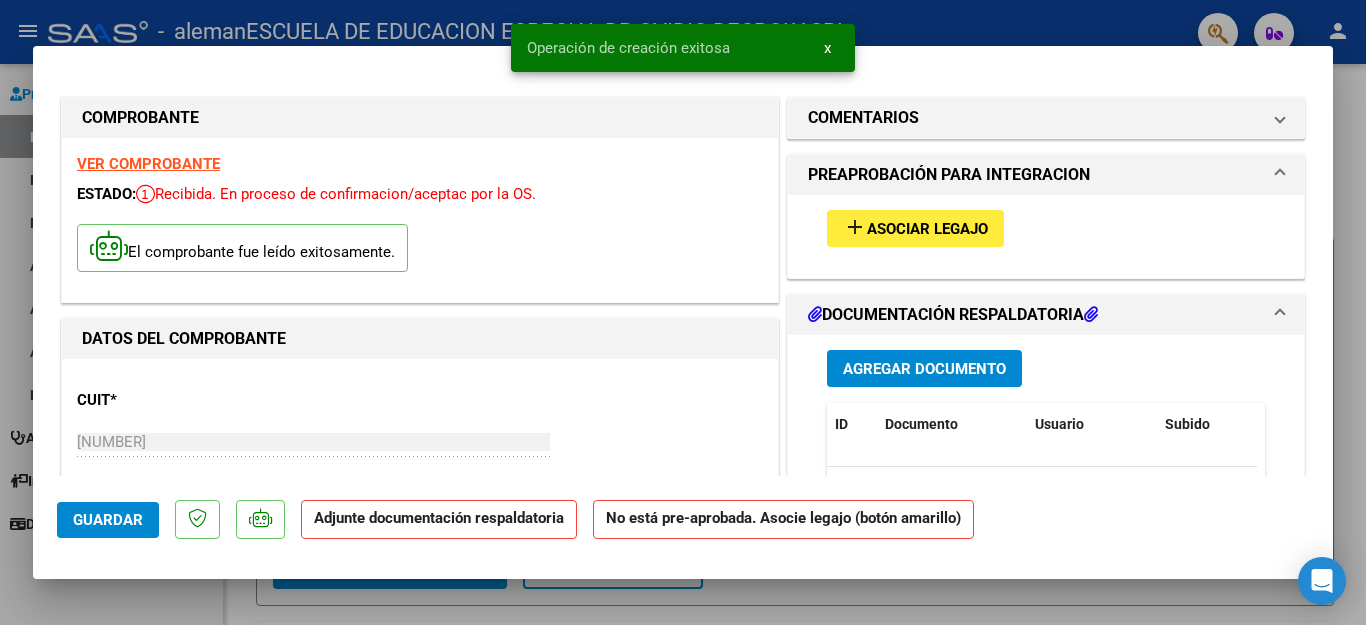 click on "Agregar Documento" at bounding box center [924, 369] 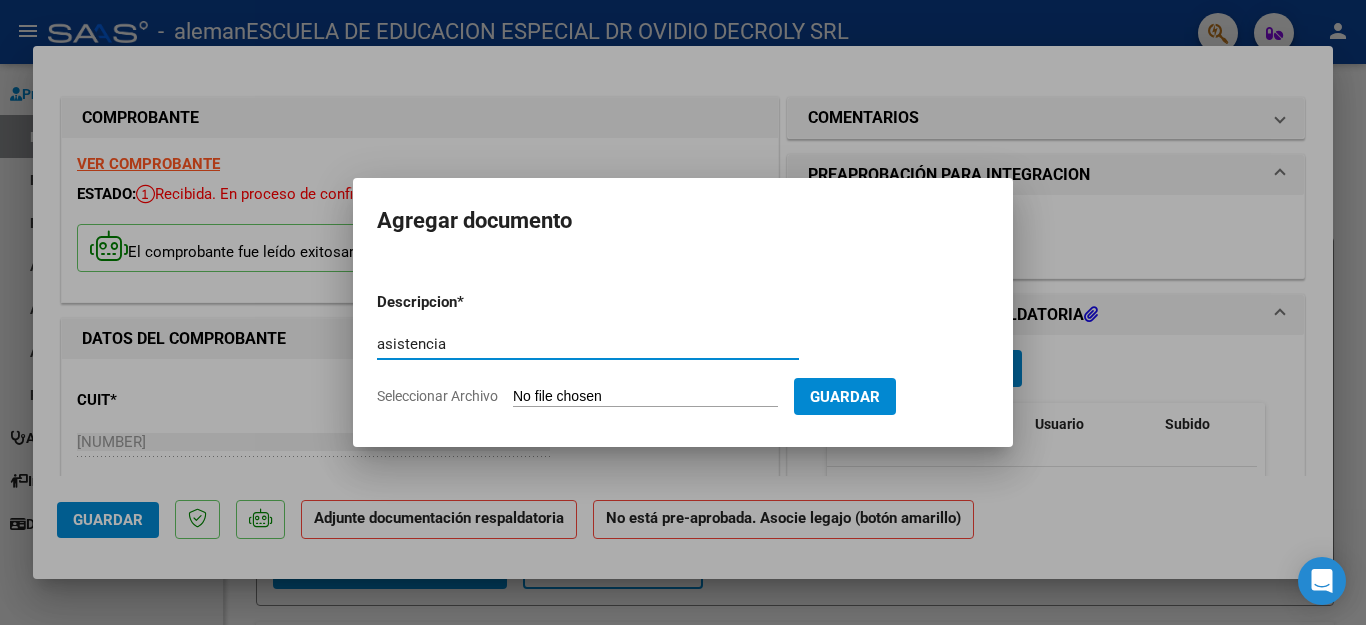 type on "asistencia" 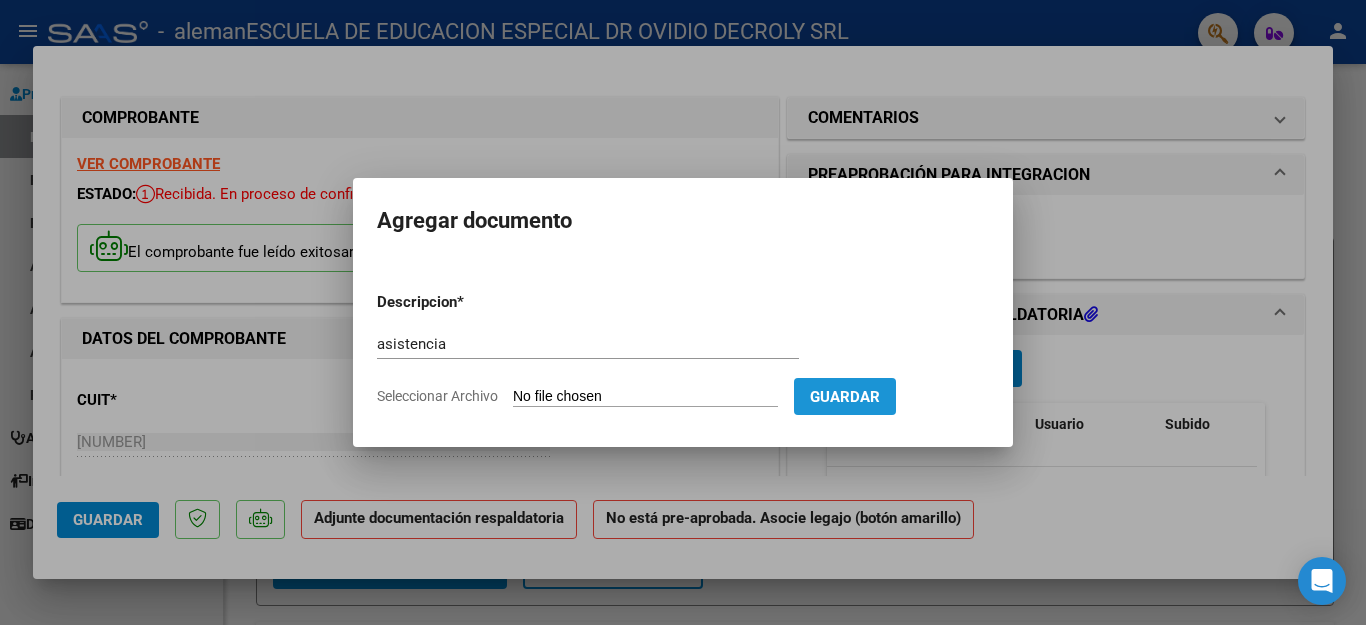 click on "Guardar" at bounding box center [845, 397] 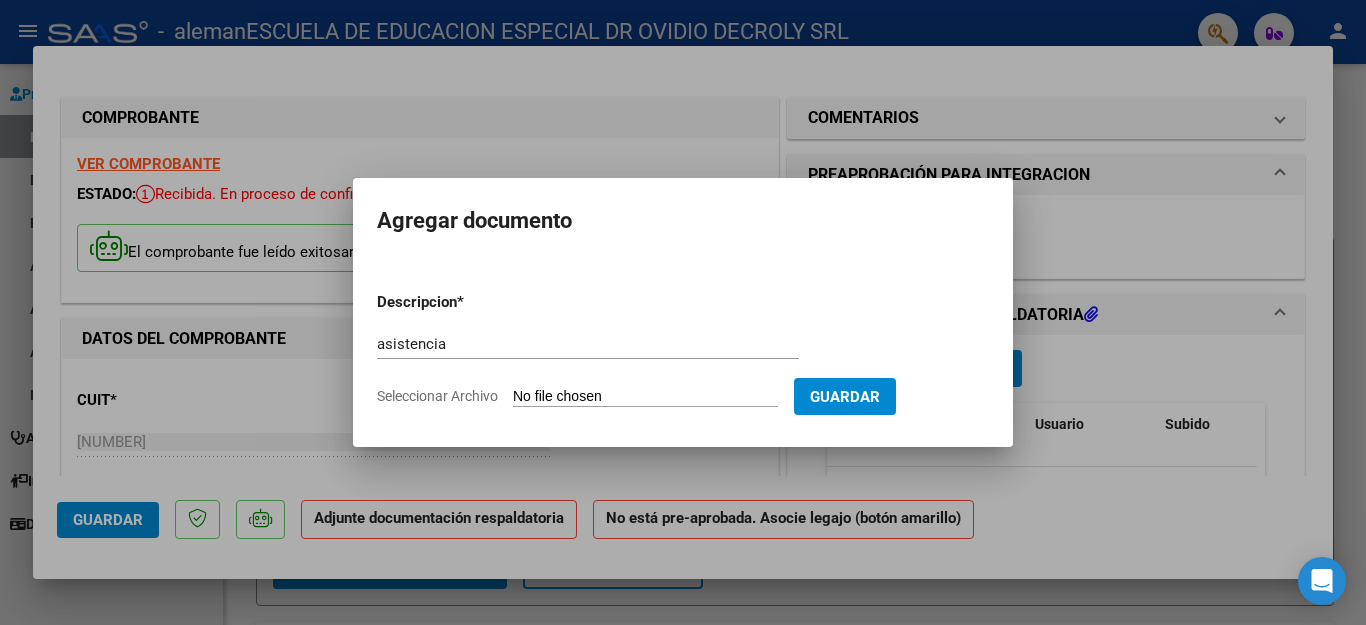 click on "Seleccionar Archivo" at bounding box center (645, 397) 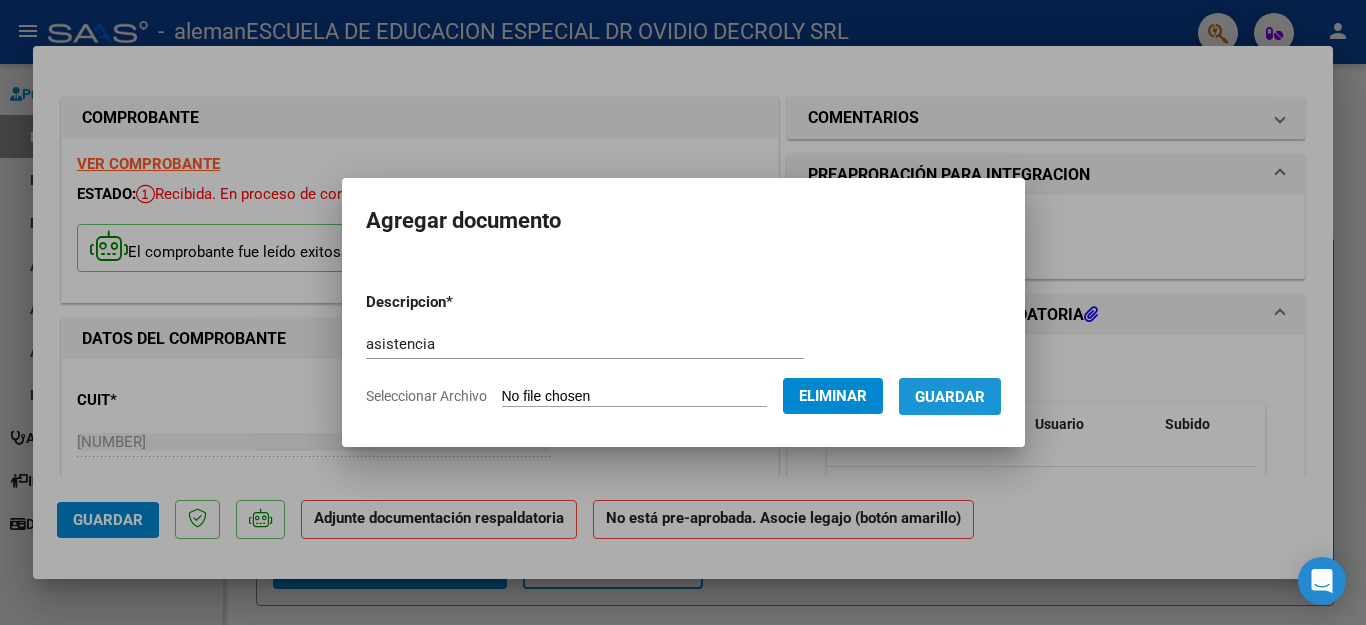 click on "Guardar" at bounding box center (950, 397) 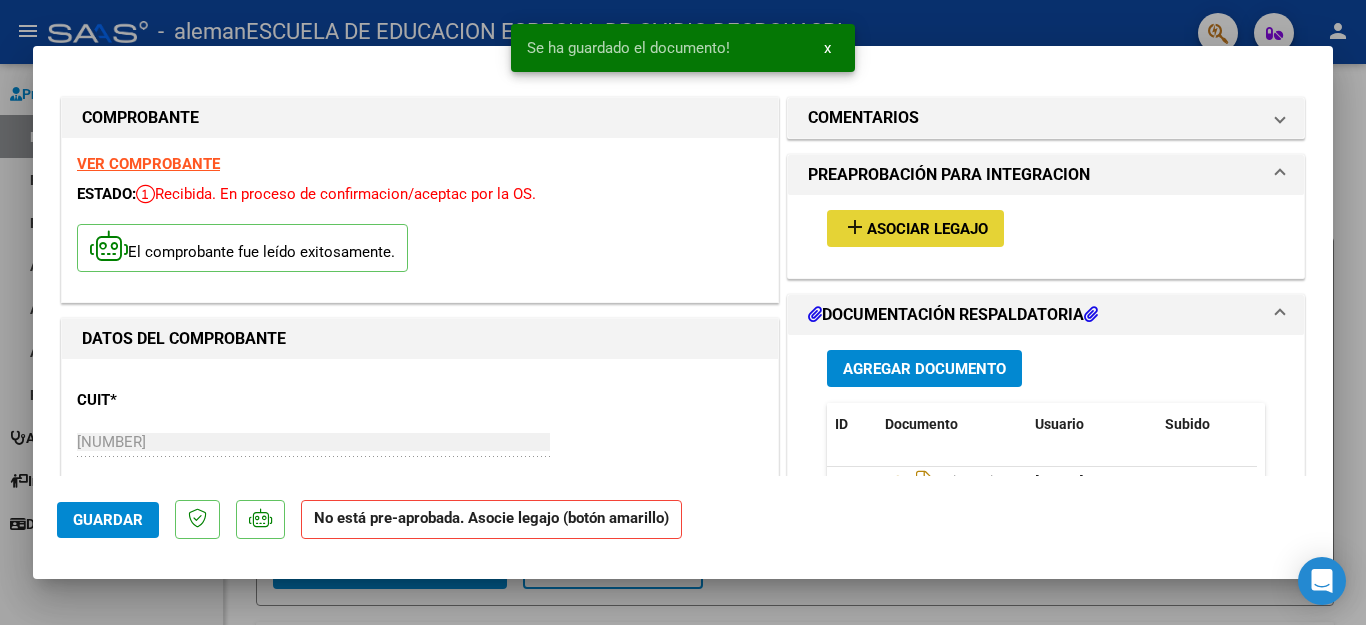 click on "Asociar Legajo" at bounding box center [927, 229] 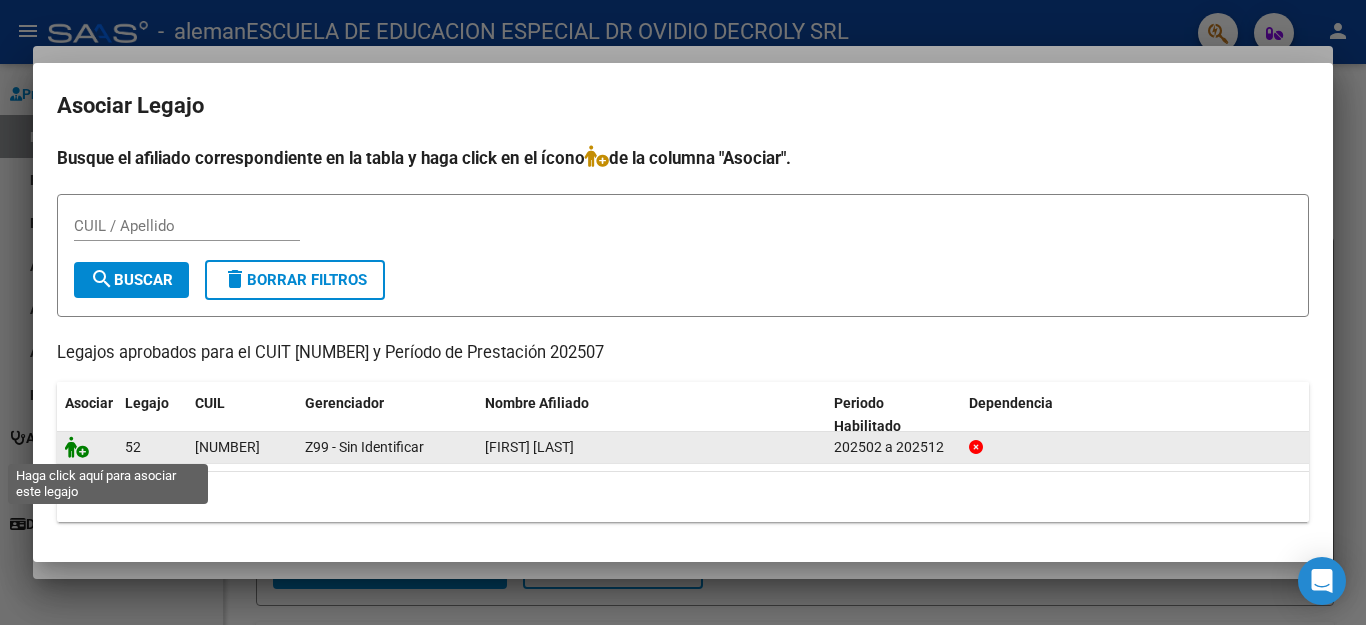 click 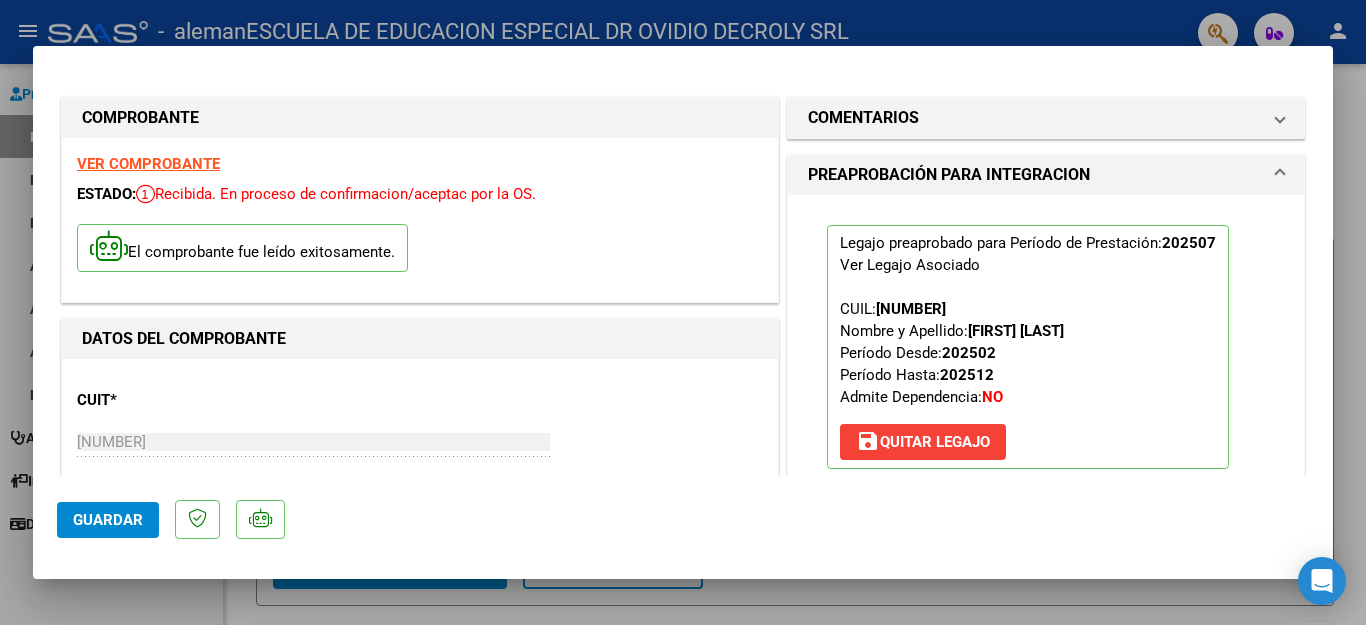 click on "Guardar" 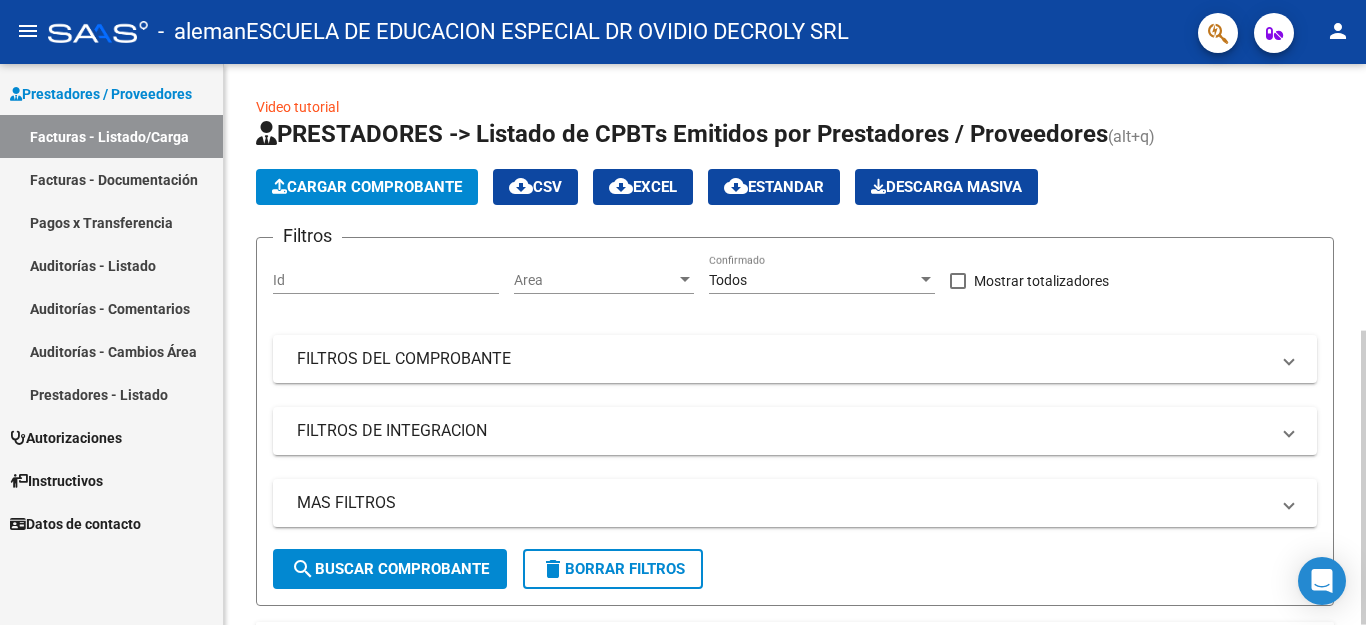 scroll, scrollTop: 400, scrollLeft: 0, axis: vertical 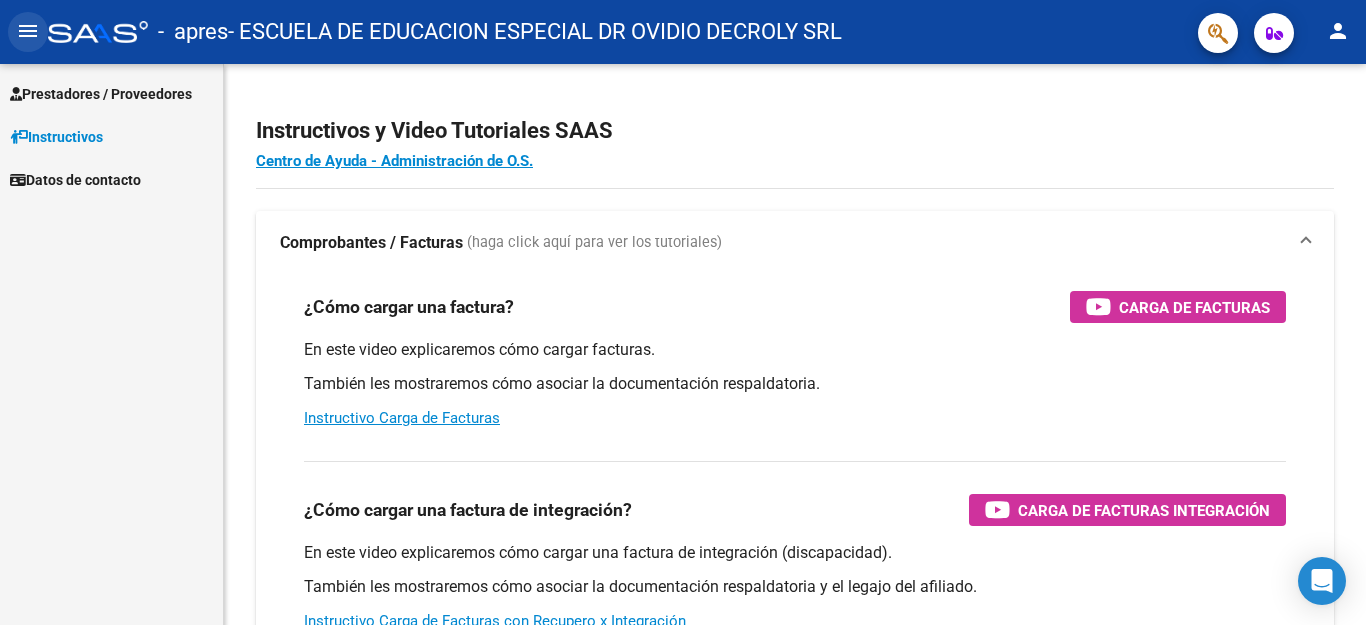 click on "menu" 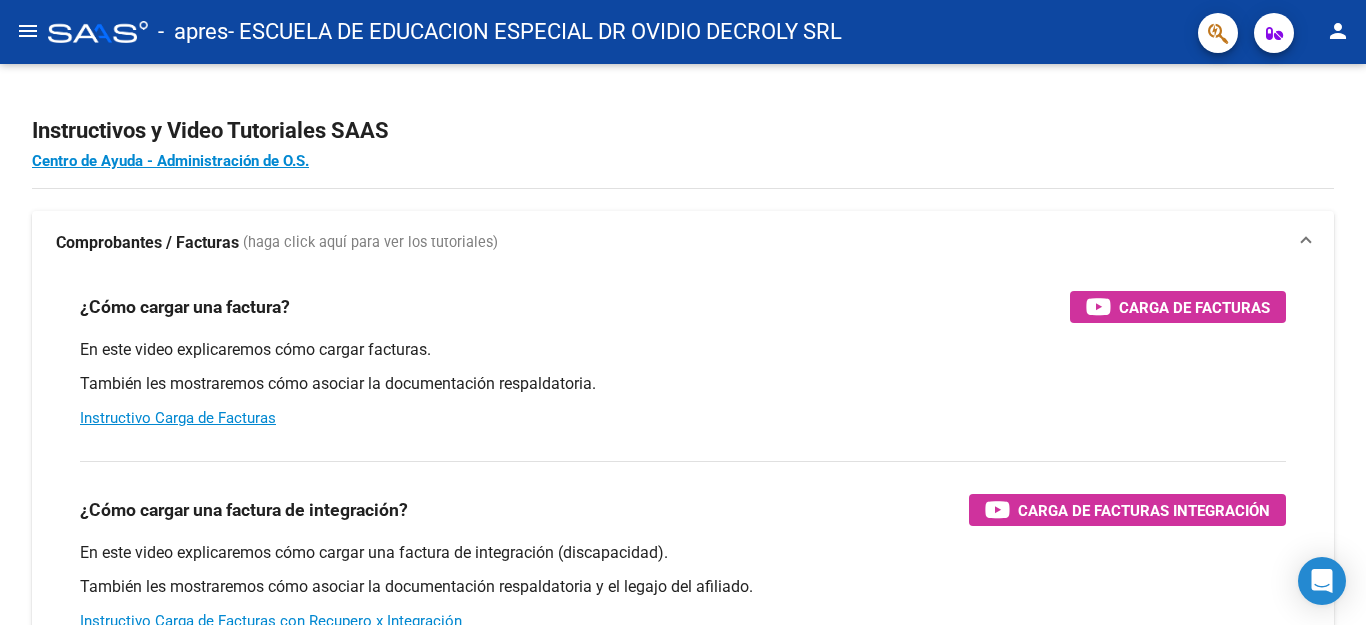 click on "menu" 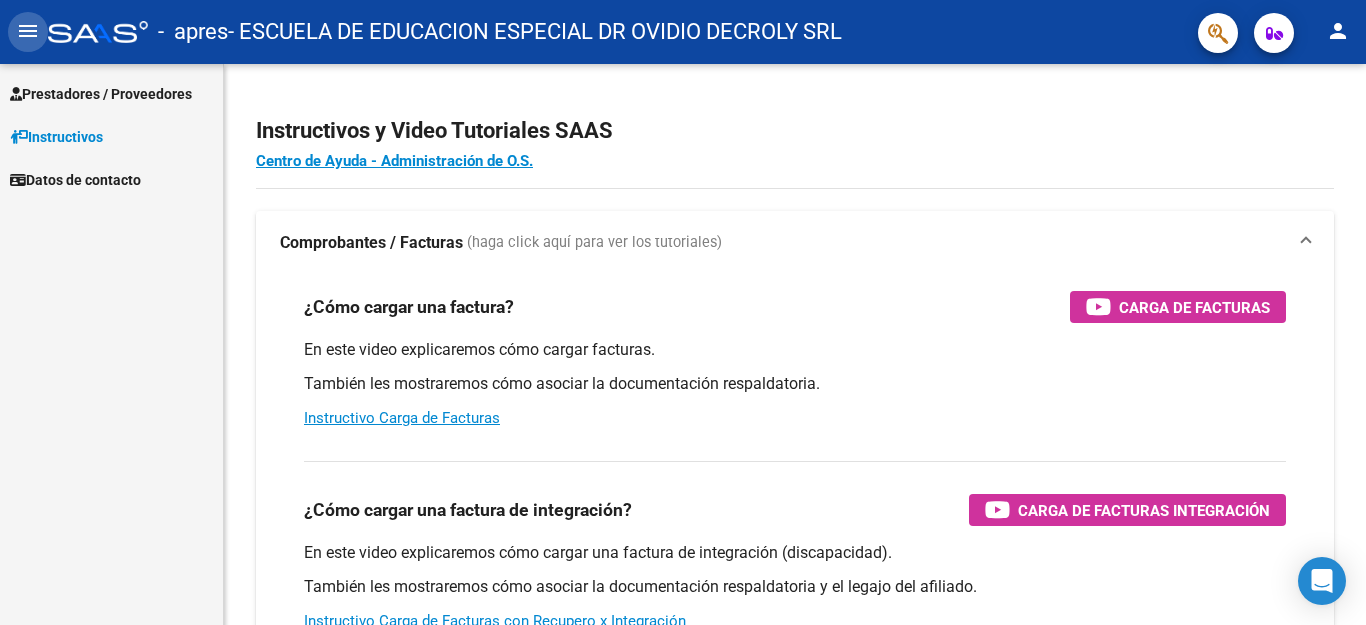 click on "menu" 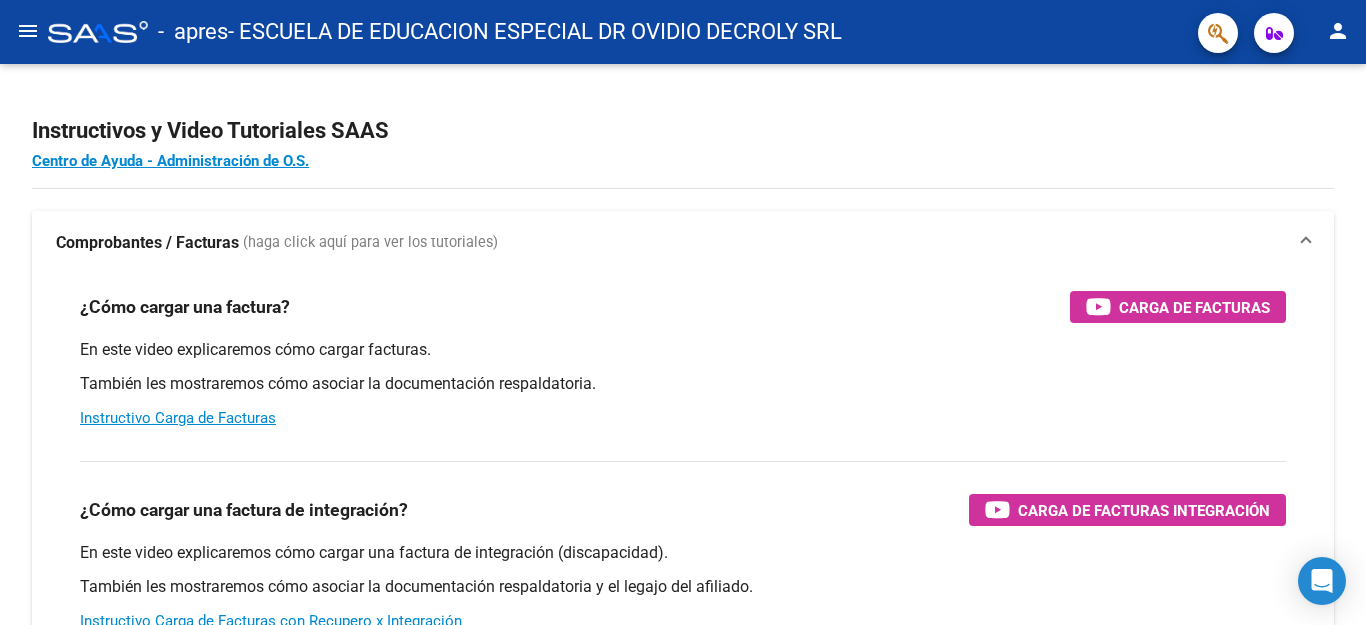 click on "menu" 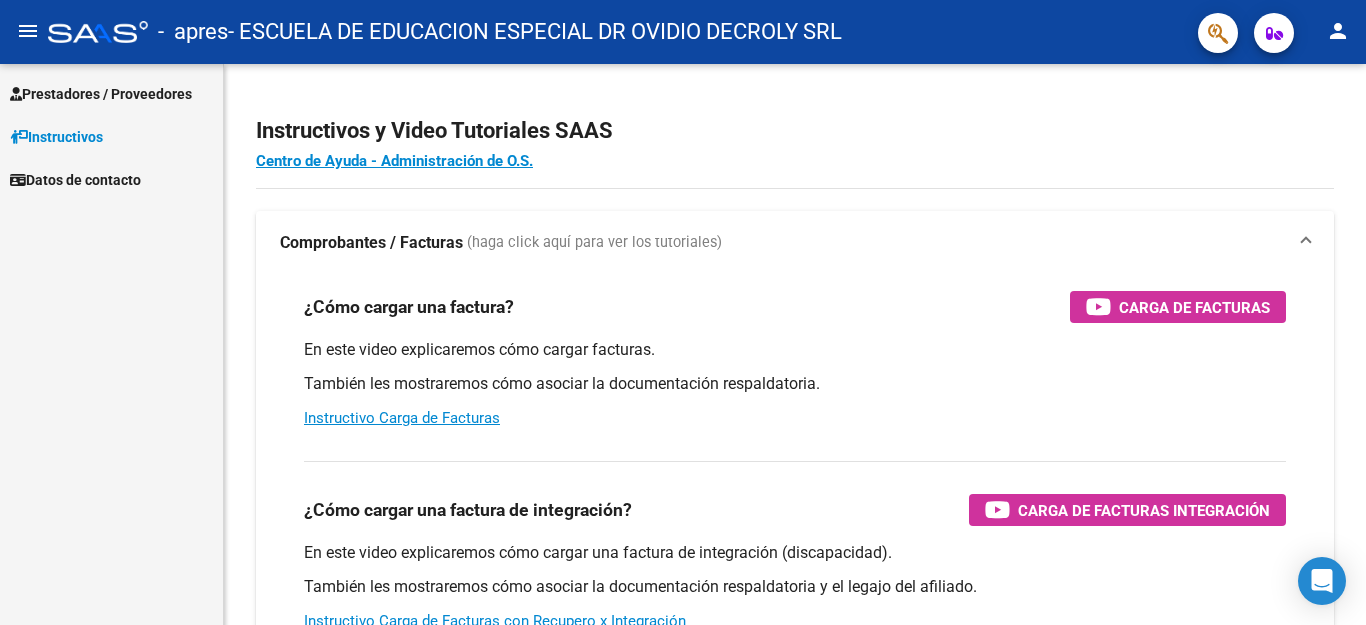 click on "Prestadores / Proveedores" at bounding box center (101, 94) 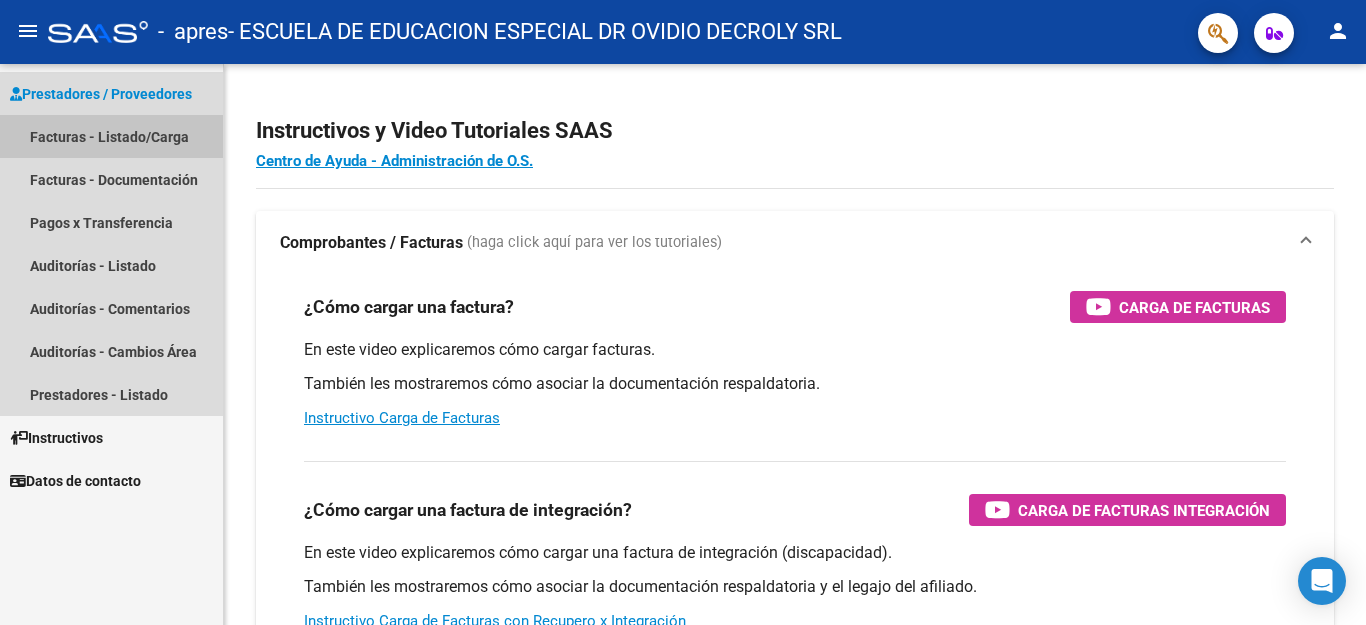 click on "Facturas - Listado/Carga" at bounding box center (111, 136) 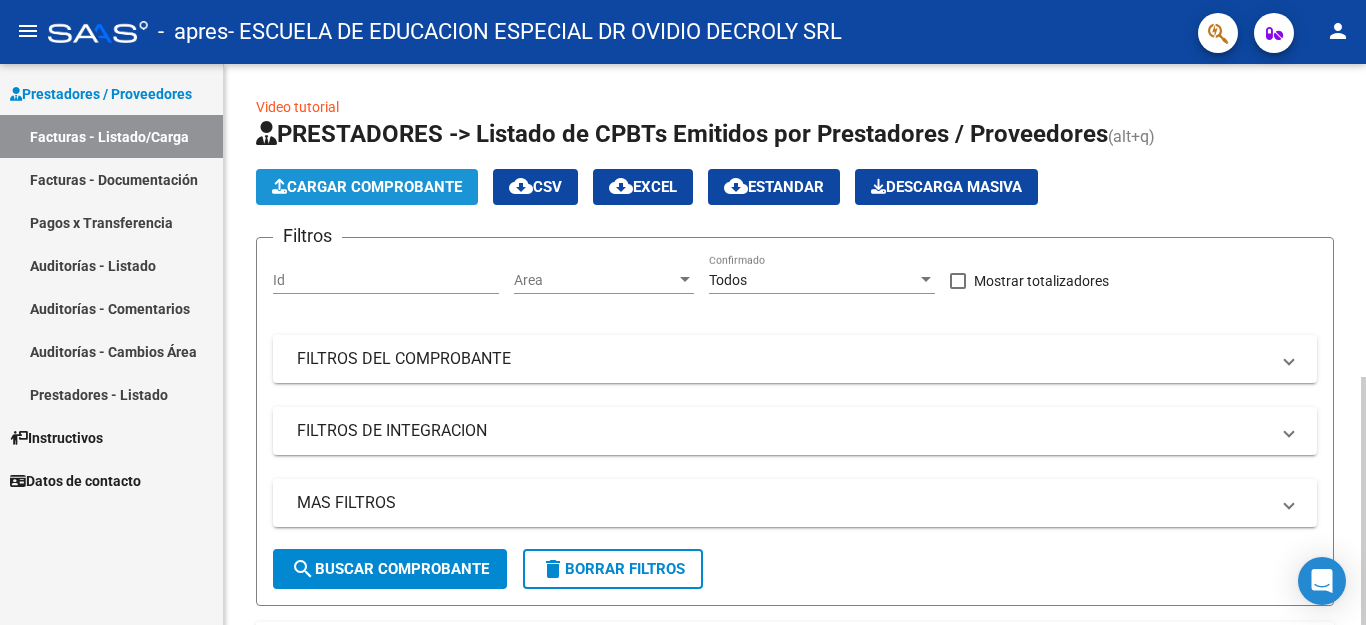 click on "Cargar Comprobante" 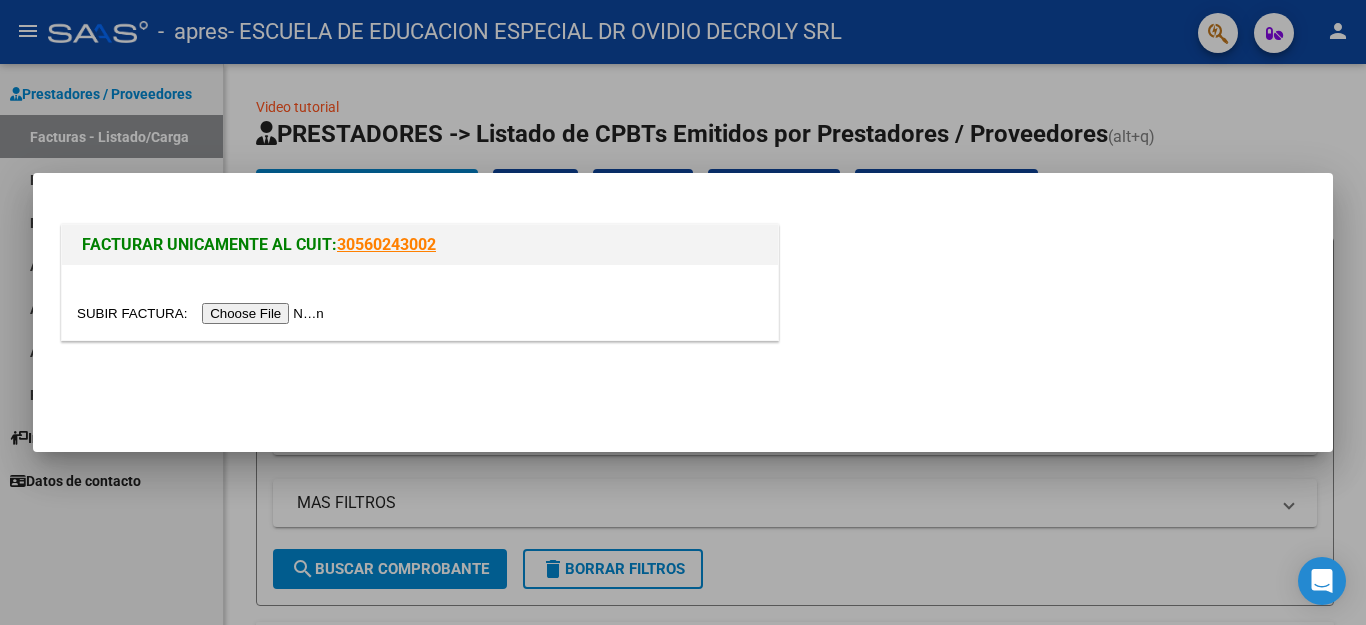 click at bounding box center [203, 313] 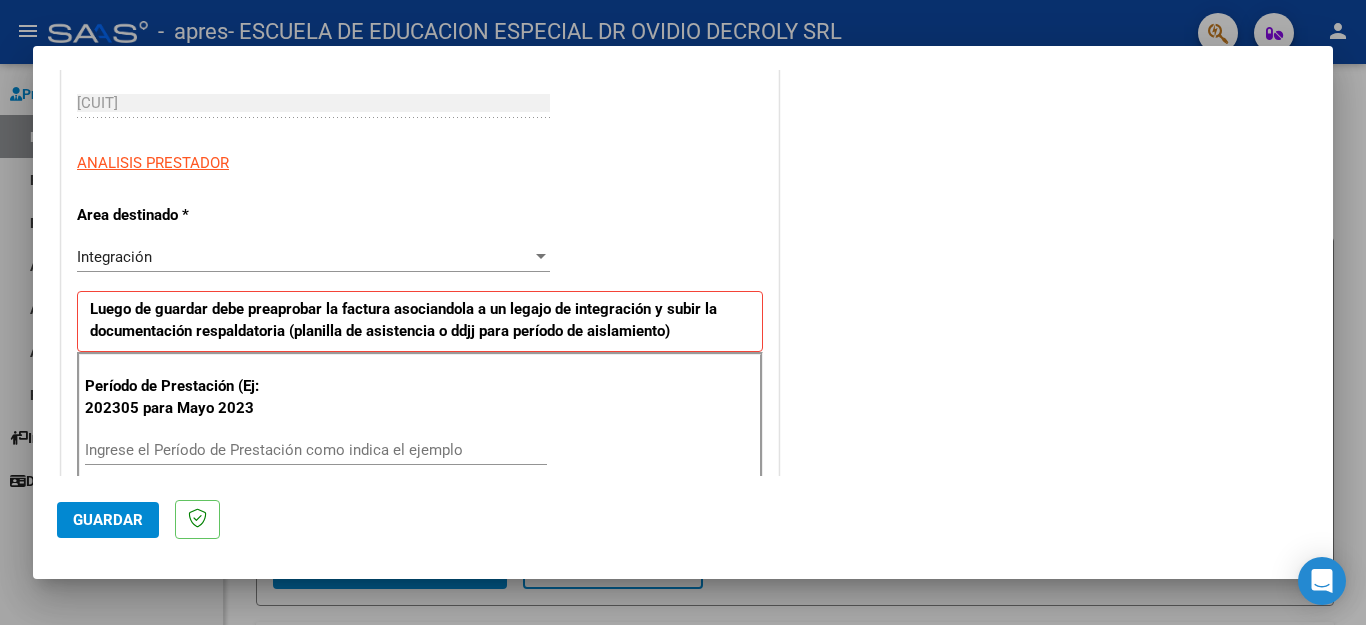 scroll, scrollTop: 400, scrollLeft: 0, axis: vertical 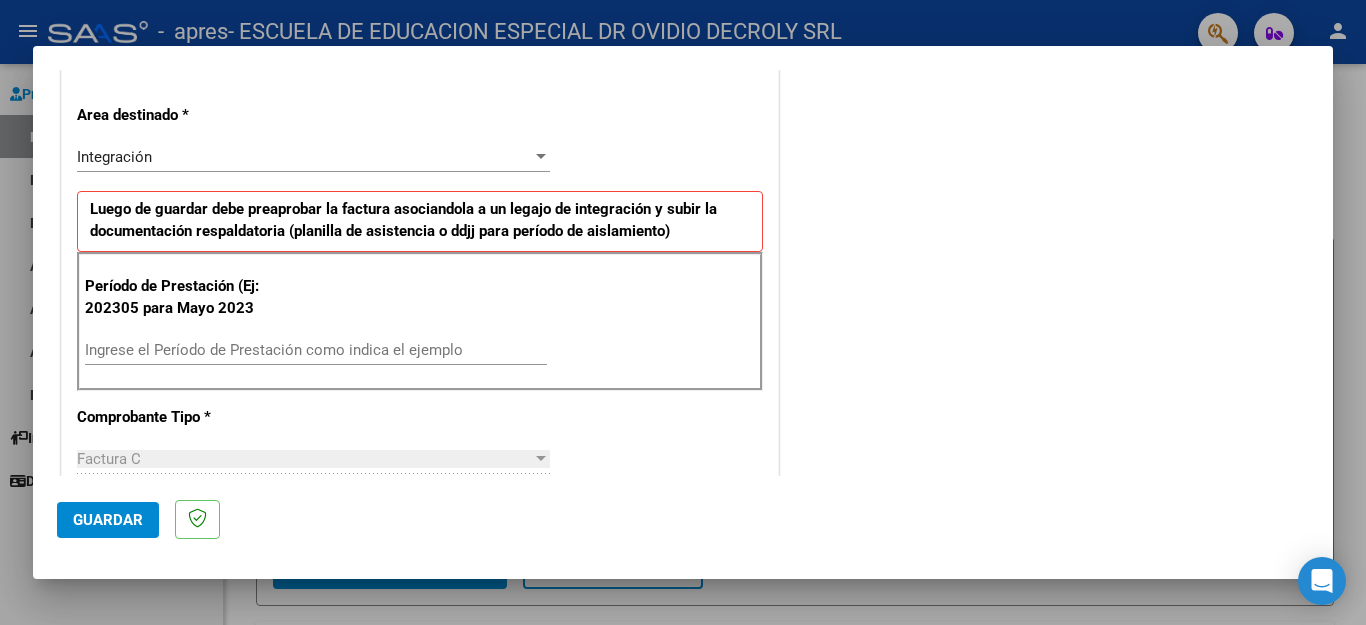click on "Ingrese el Período de Prestación como indica el ejemplo" at bounding box center [316, 350] 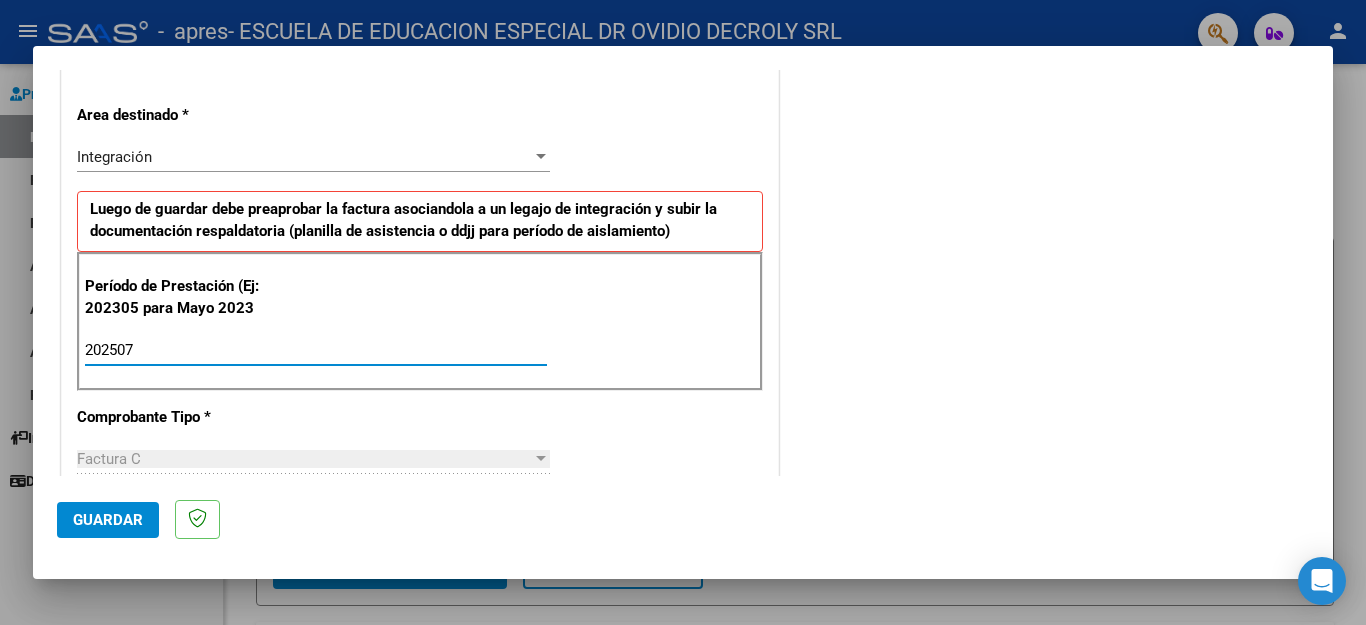 type on "202507" 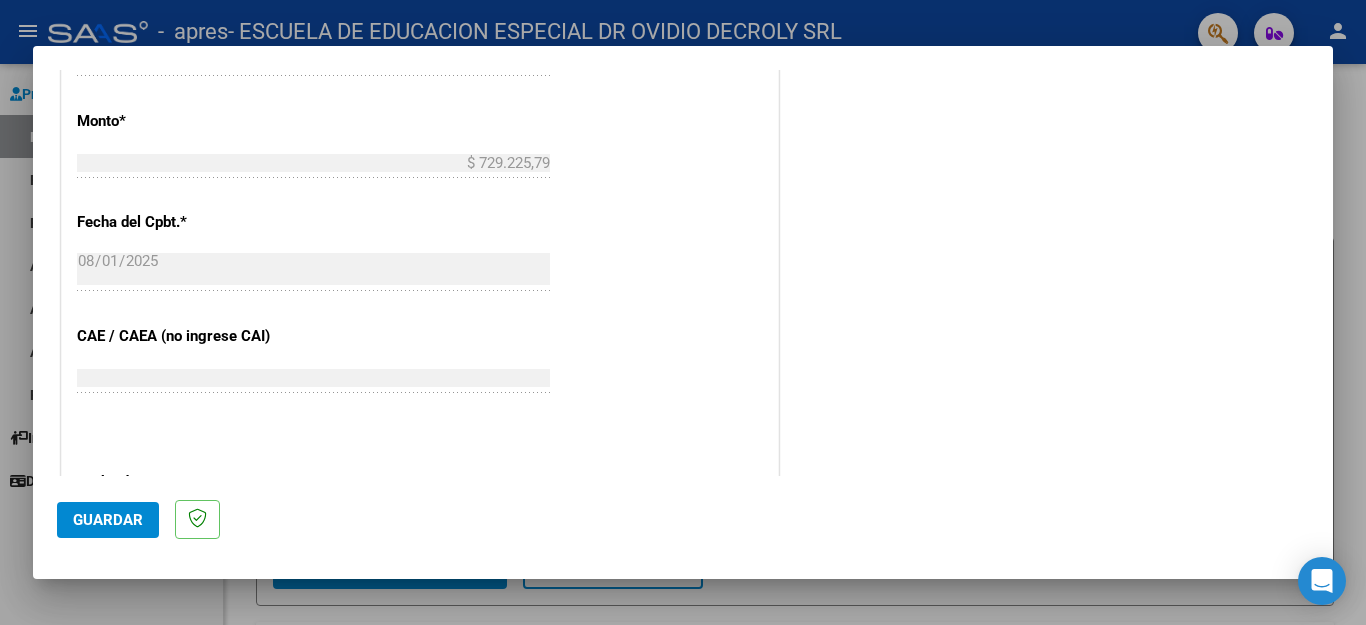 scroll, scrollTop: 1100, scrollLeft: 0, axis: vertical 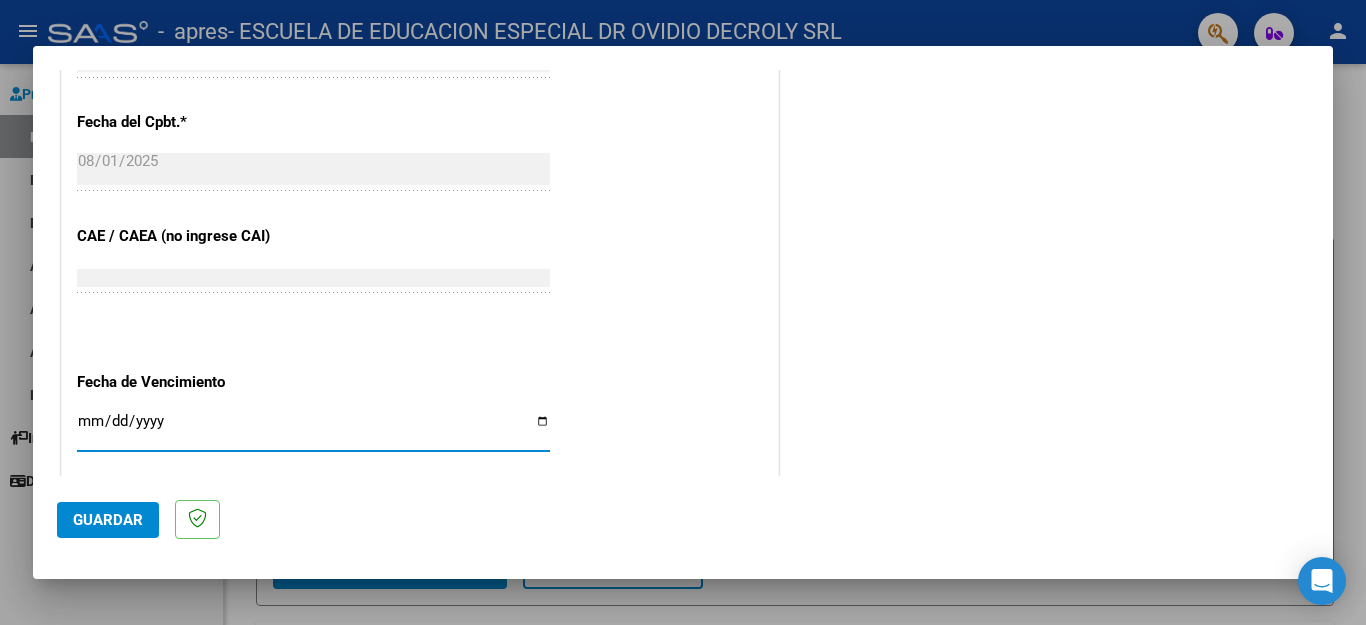 click on "Ingresar la fecha" at bounding box center (313, 429) 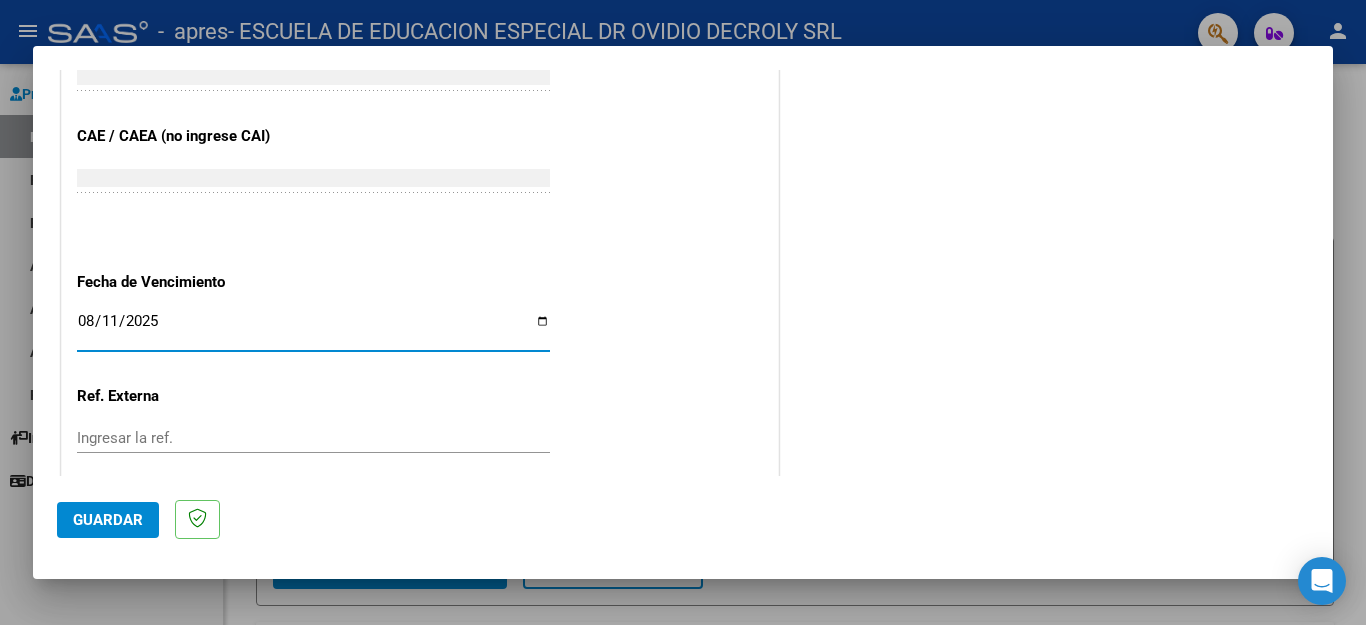 scroll, scrollTop: 1292, scrollLeft: 0, axis: vertical 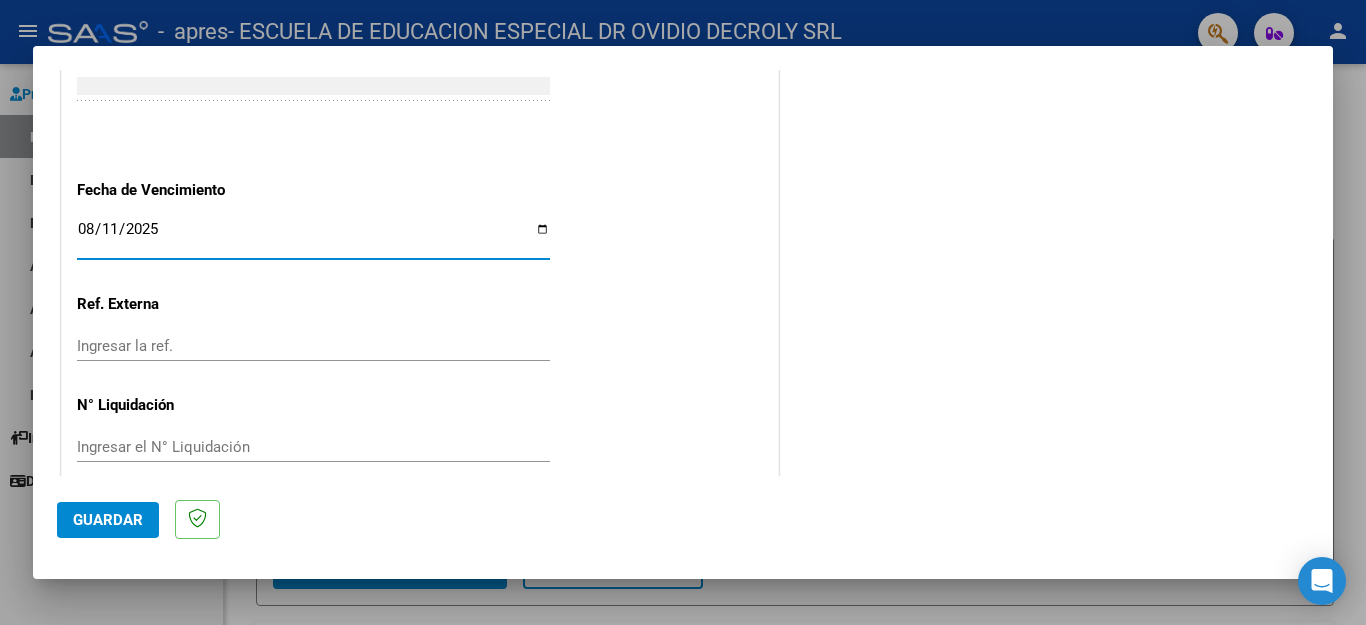 click on "Guardar" 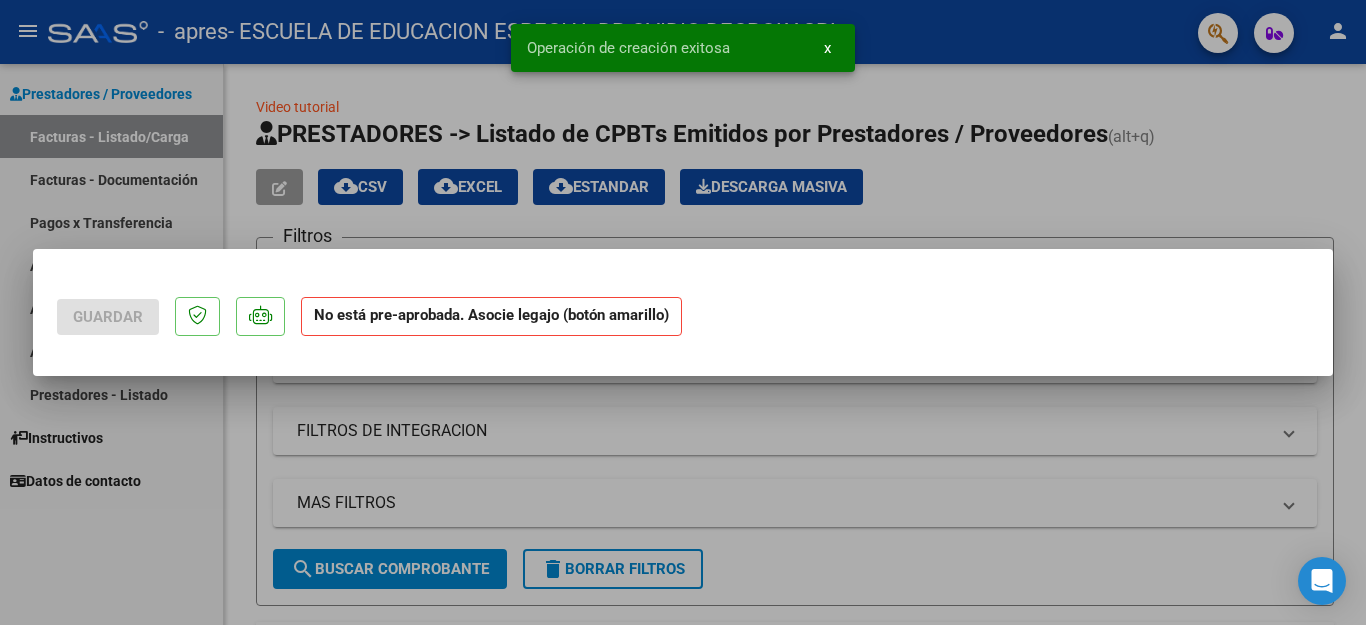 scroll, scrollTop: 0, scrollLeft: 0, axis: both 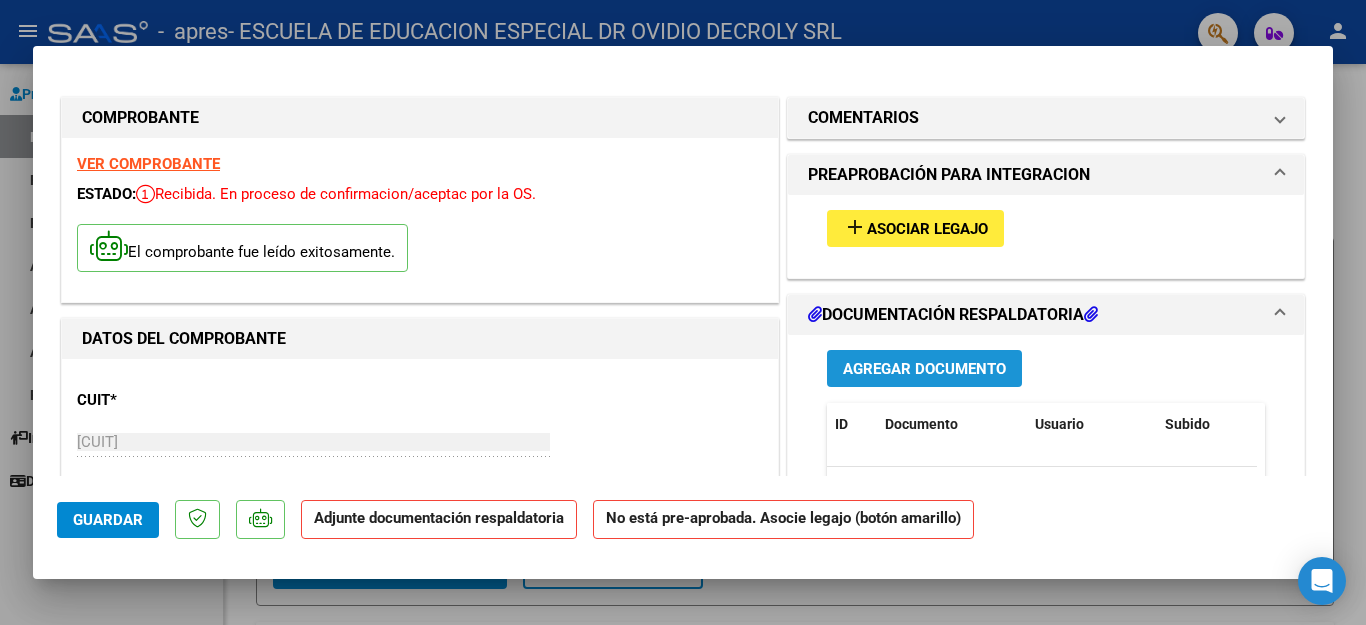 click on "Agregar Documento" at bounding box center (924, 369) 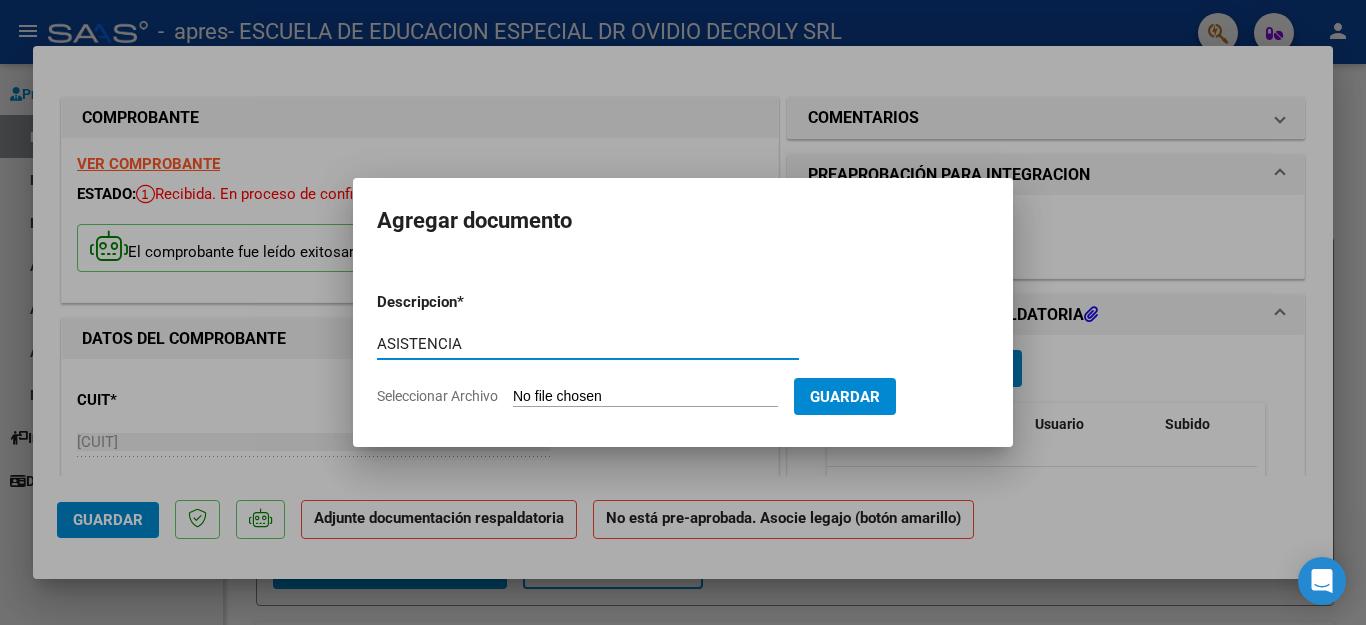 type on "ASISTENCIA" 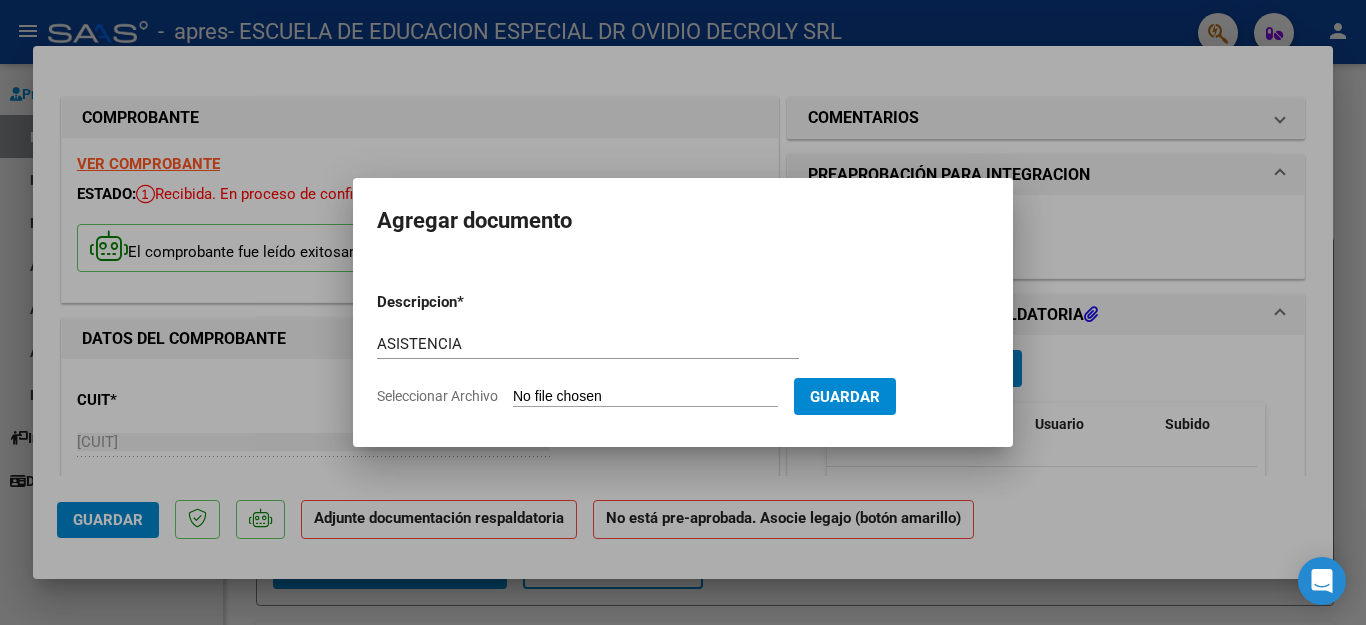 type on "C:\fakepath\[FIRST] [LAST].pdf" 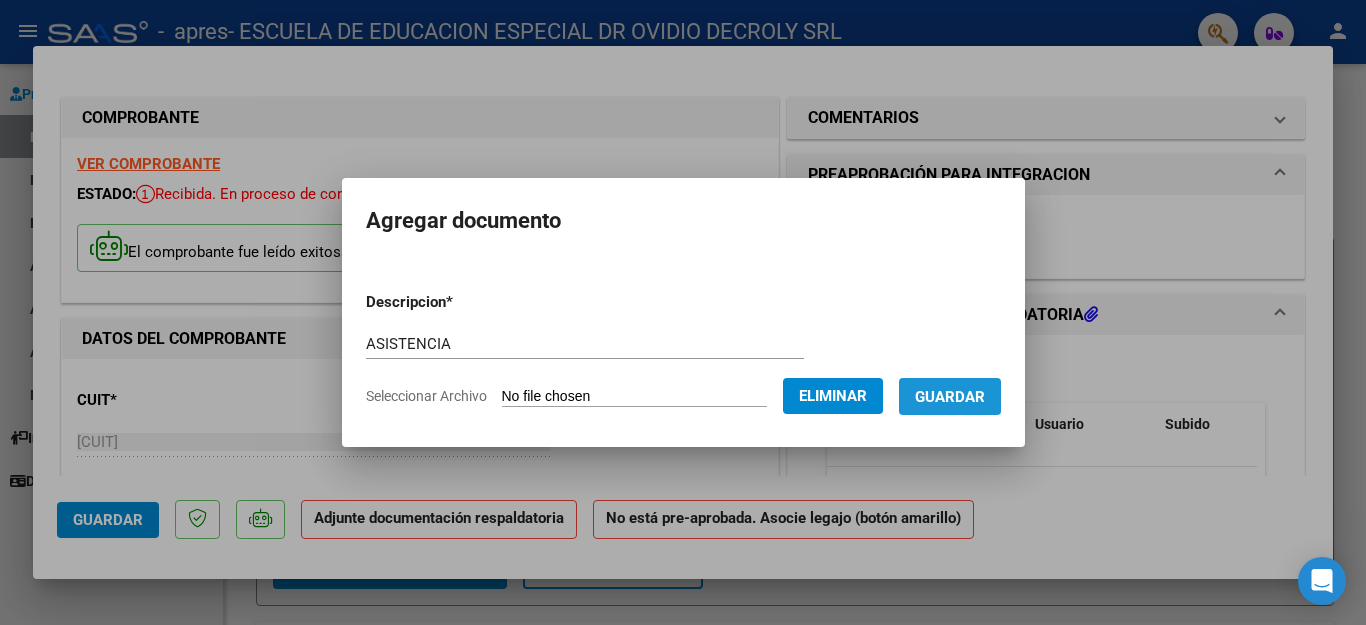 click on "Guardar" at bounding box center [950, 397] 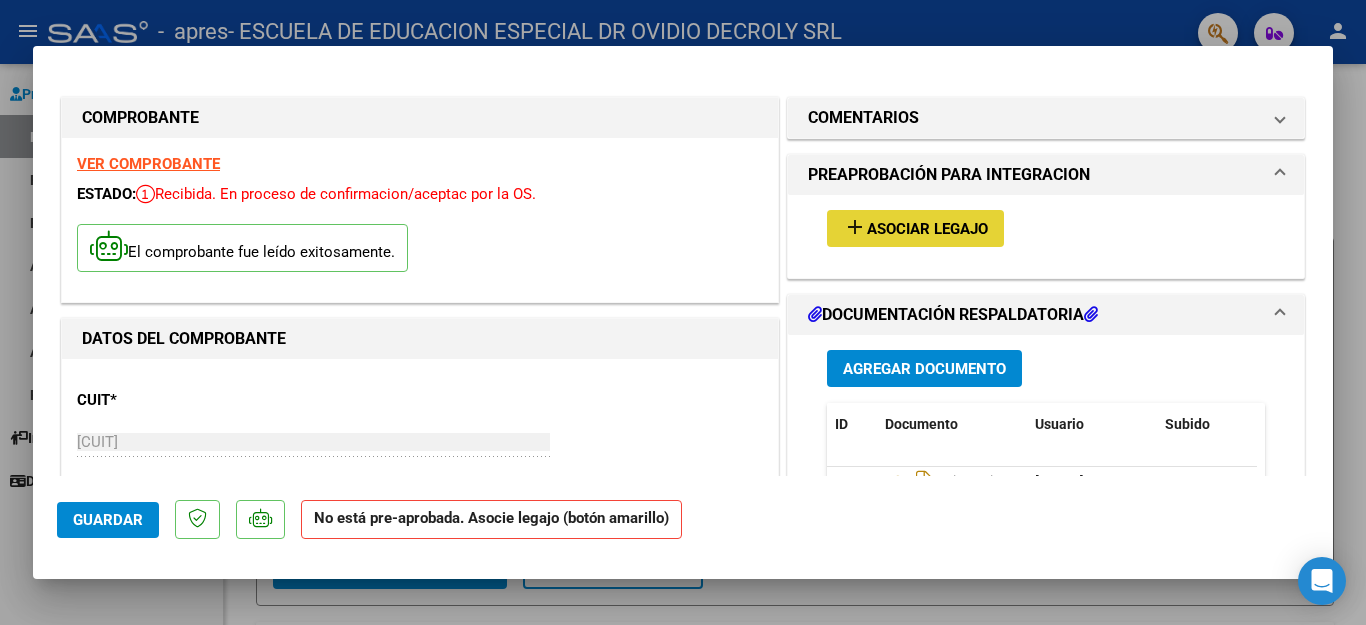 click on "Asociar Legajo" at bounding box center (927, 229) 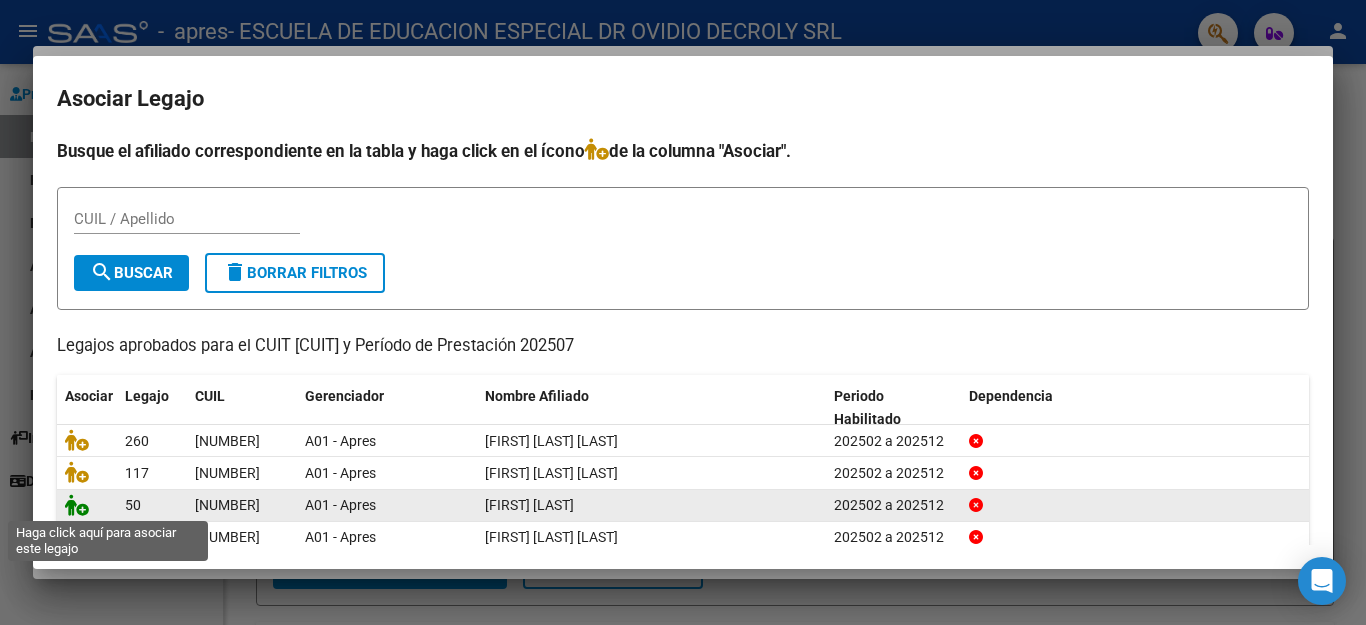 click 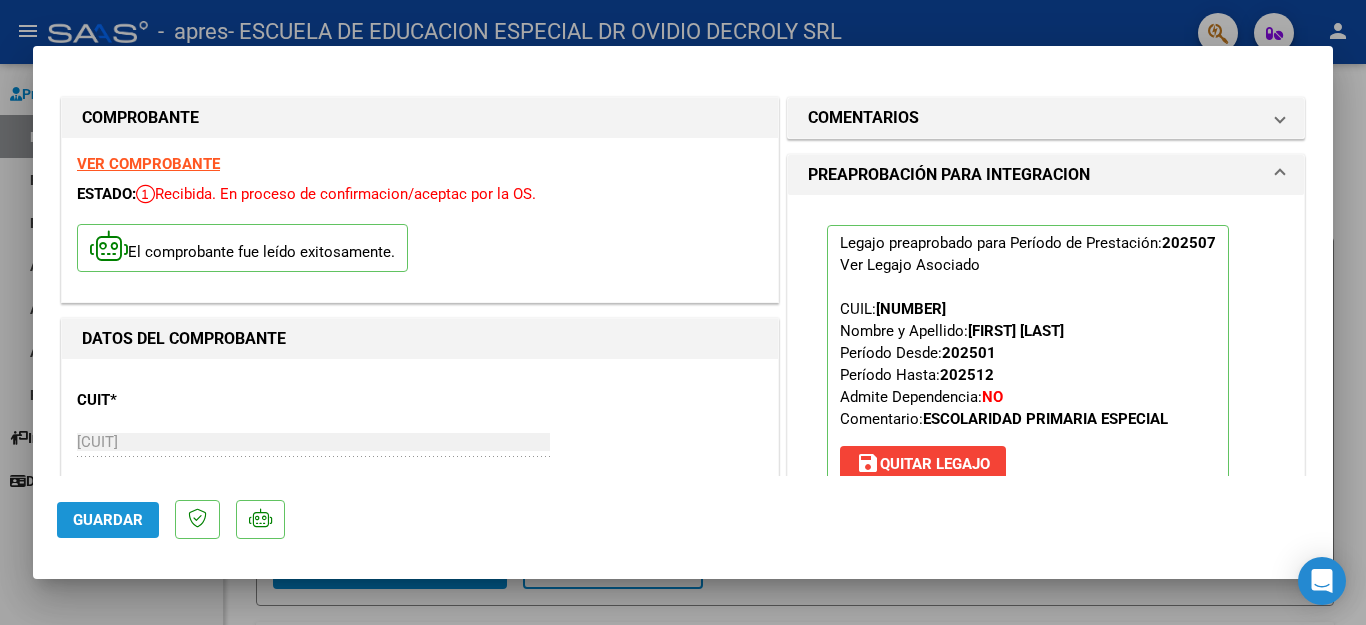 click on "Guardar" 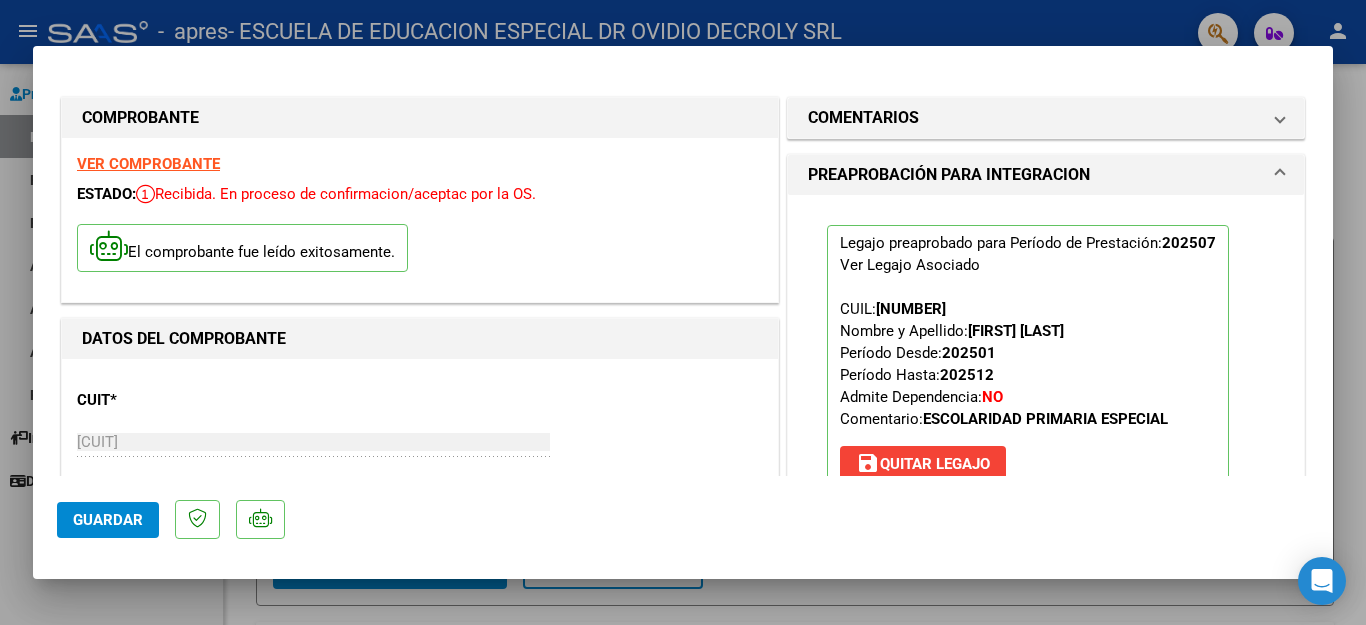 click at bounding box center [683, 312] 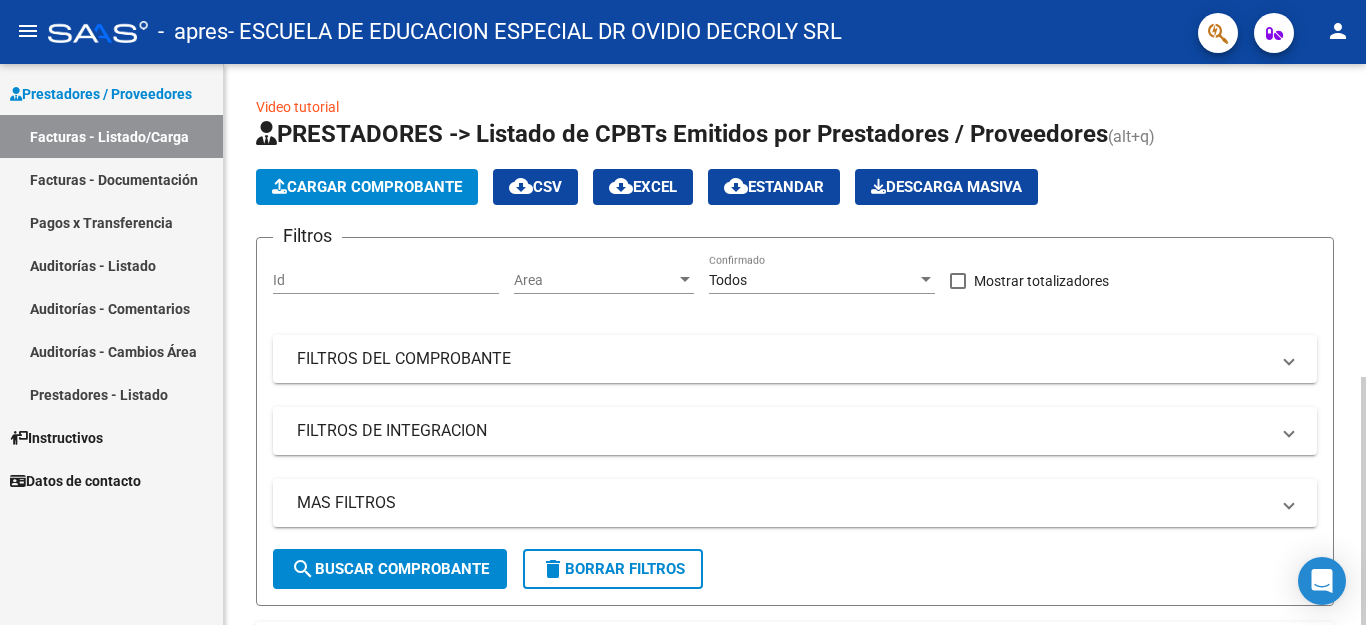 click on "Cargar Comprobante" 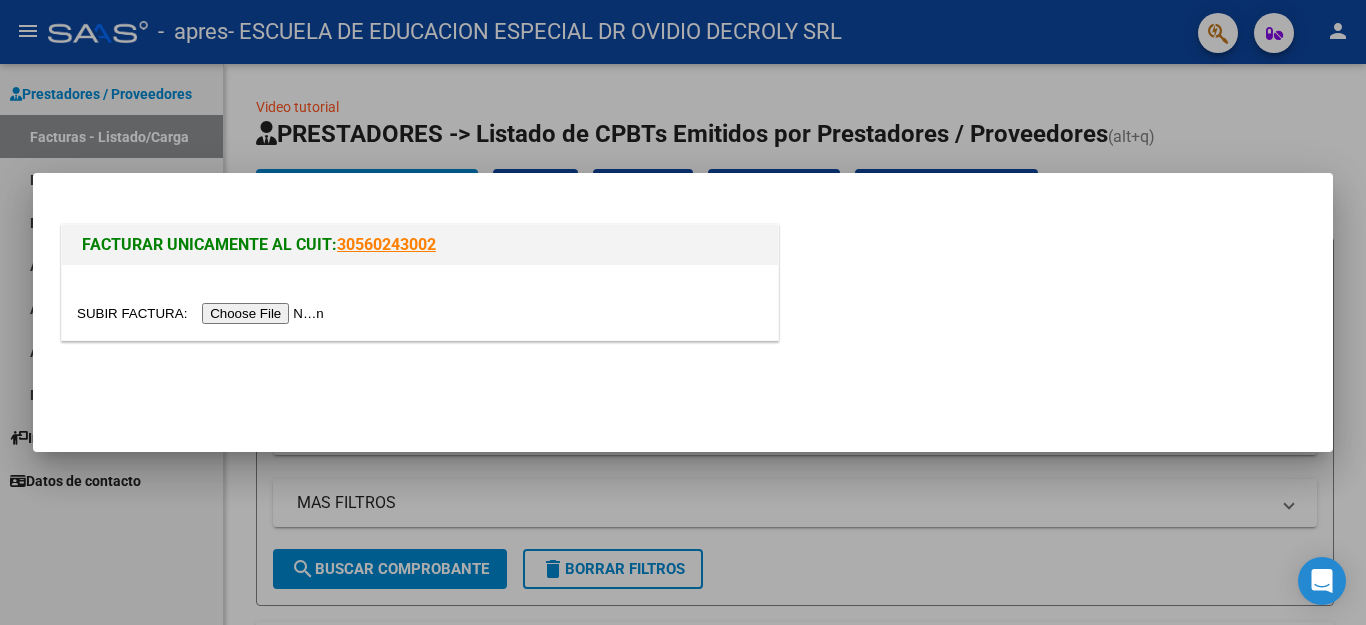 click at bounding box center [203, 313] 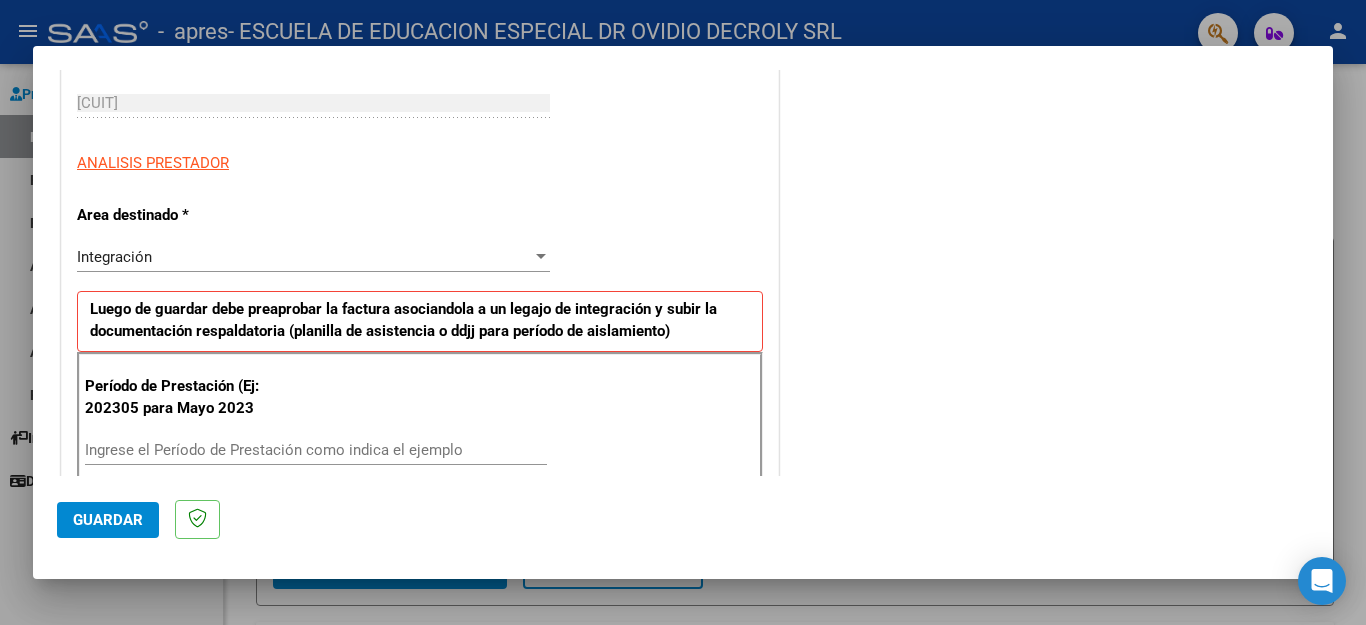 scroll, scrollTop: 500, scrollLeft: 0, axis: vertical 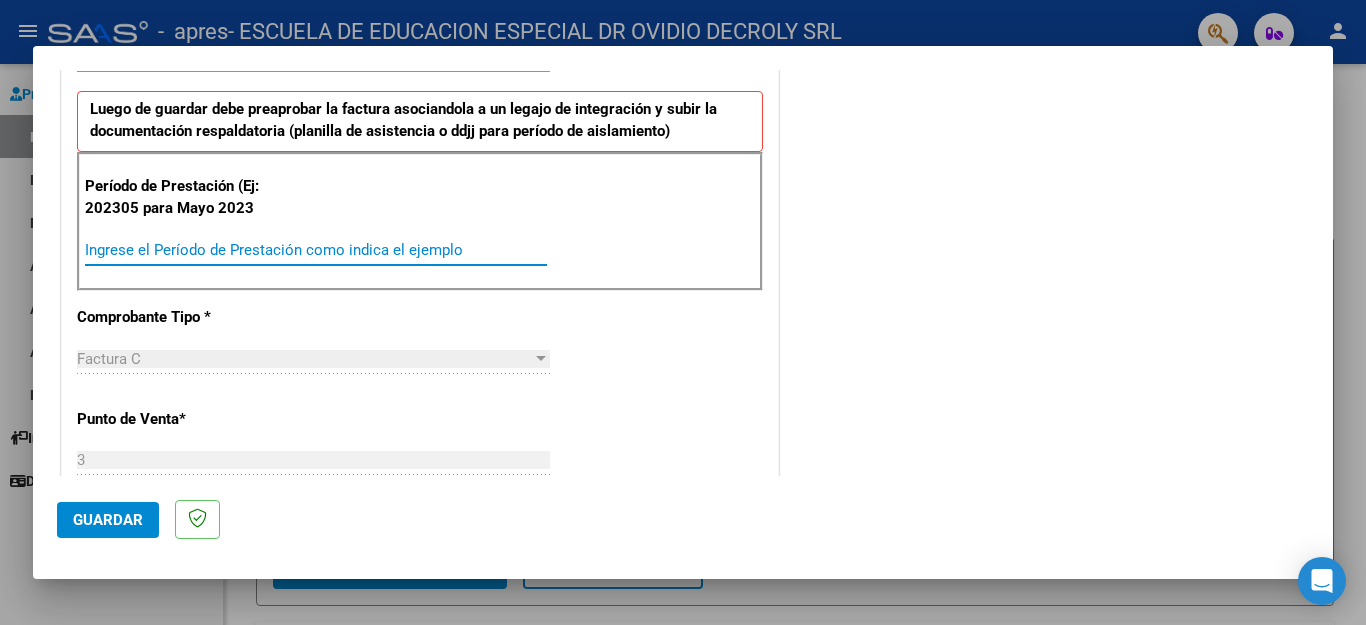 click on "Ingrese el Período de Prestación como indica el ejemplo" at bounding box center (316, 250) 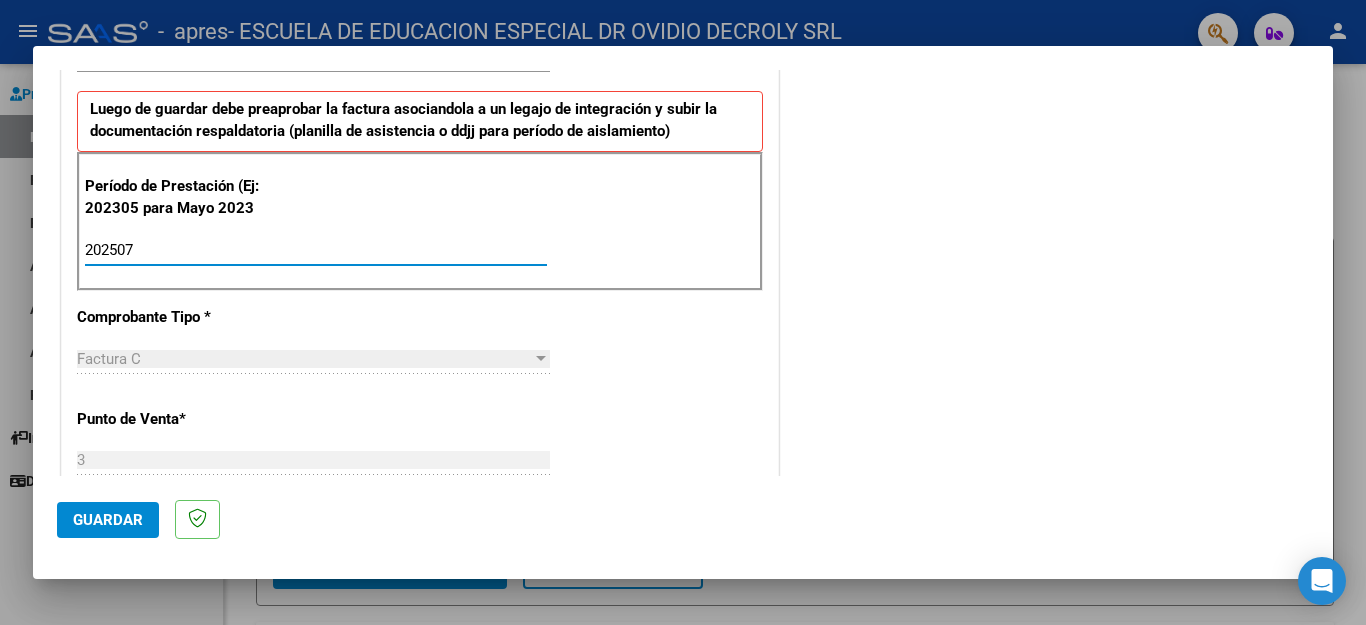 type on "202507" 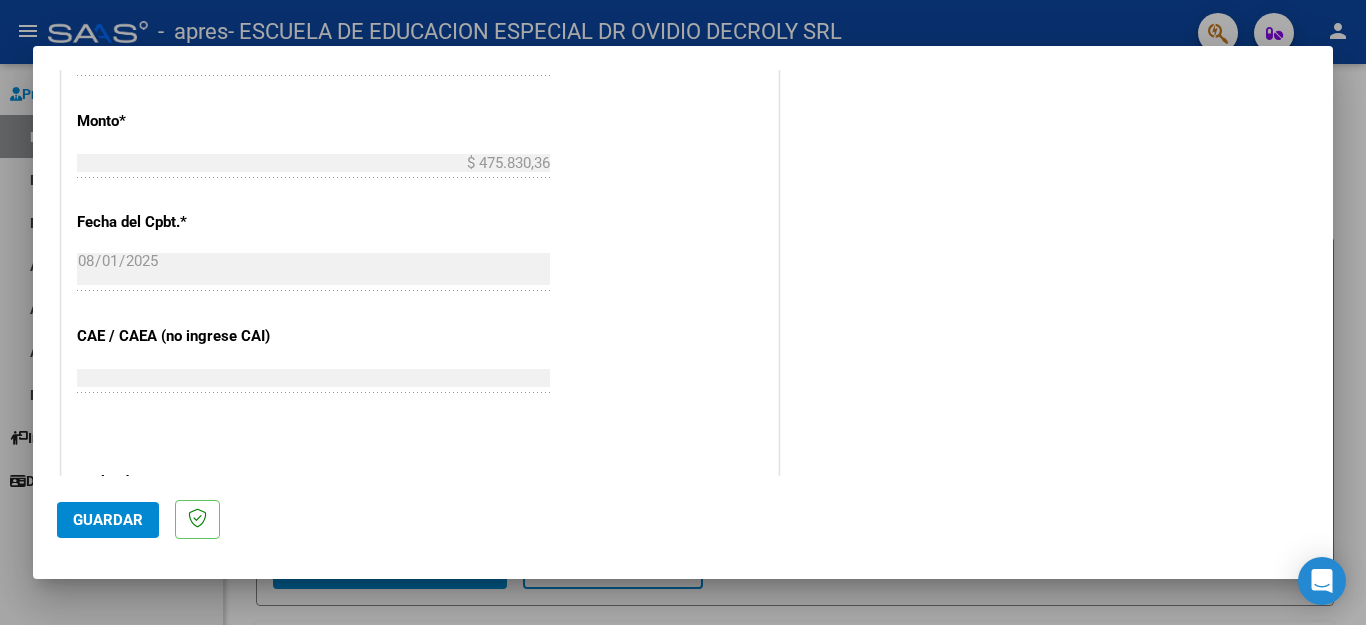 scroll, scrollTop: 1100, scrollLeft: 0, axis: vertical 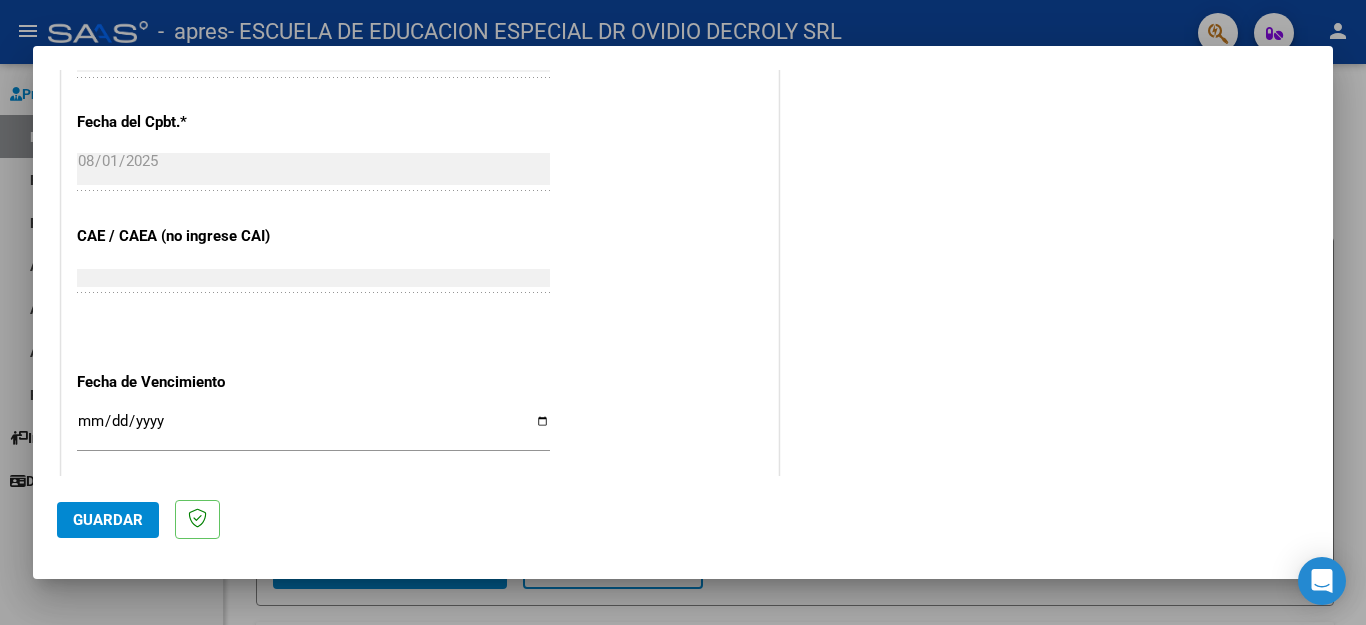 click on "Ingresar la fecha" at bounding box center (313, 429) 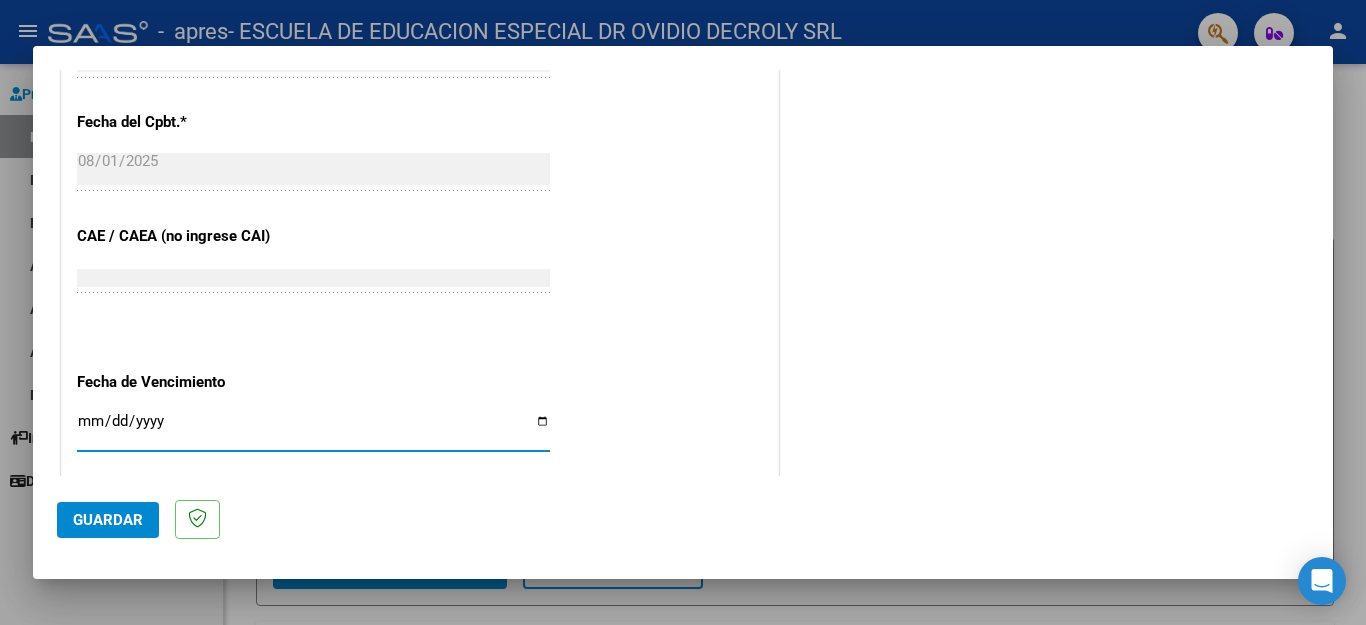type on "2025-08-11" 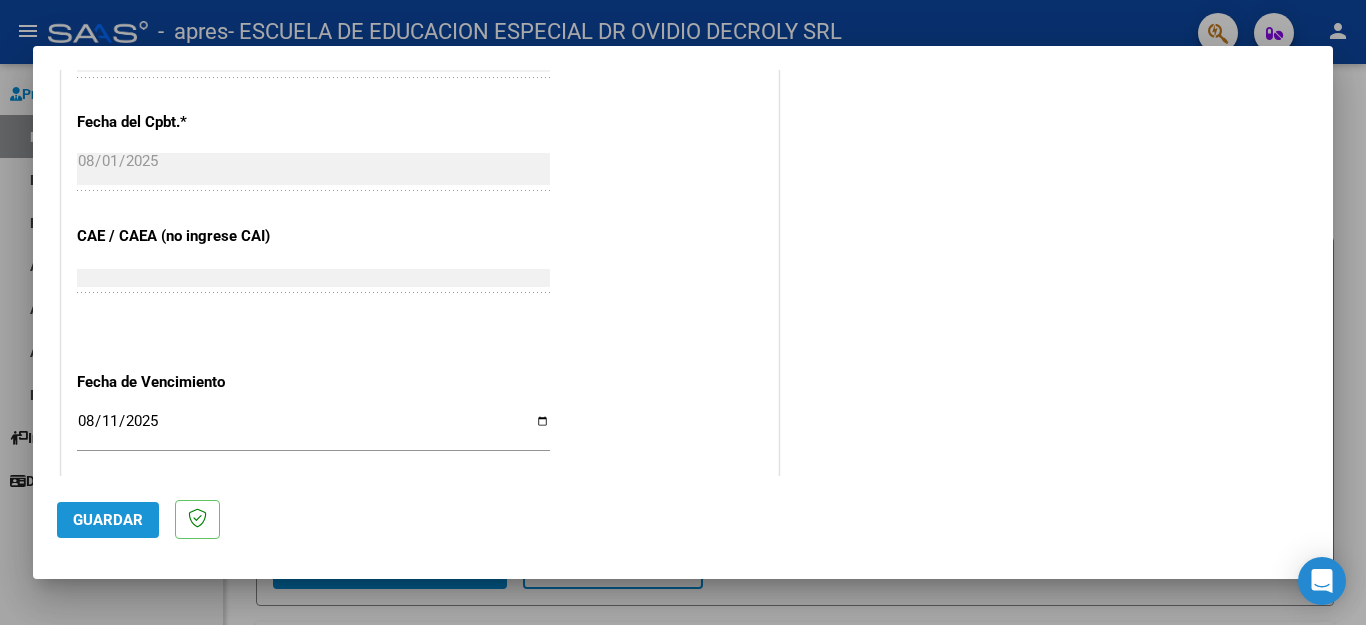click on "Guardar" 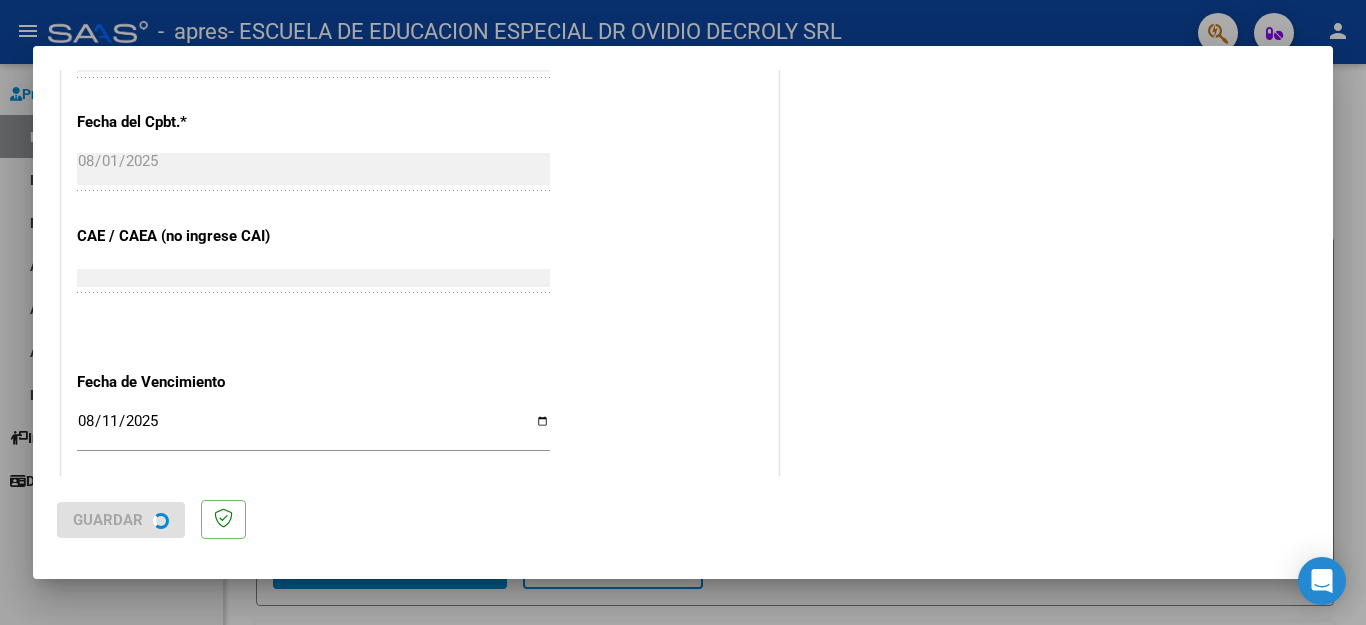 scroll, scrollTop: 0, scrollLeft: 0, axis: both 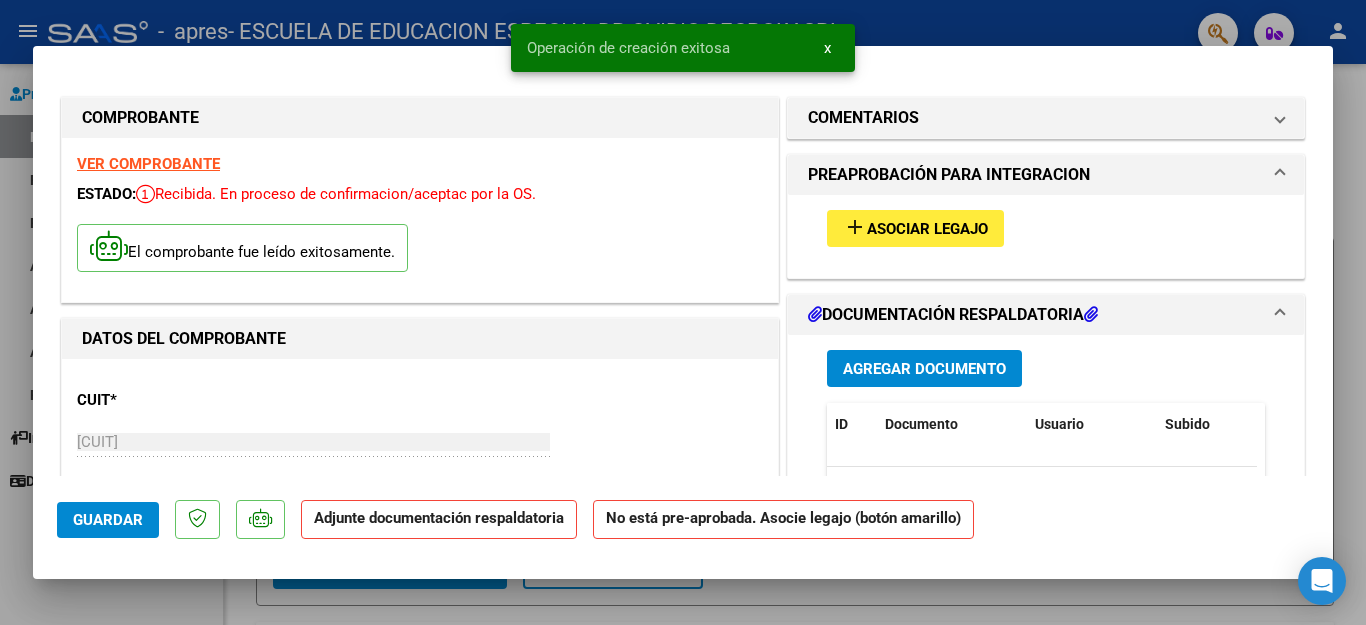 click on "Agregar Documento" at bounding box center (924, 369) 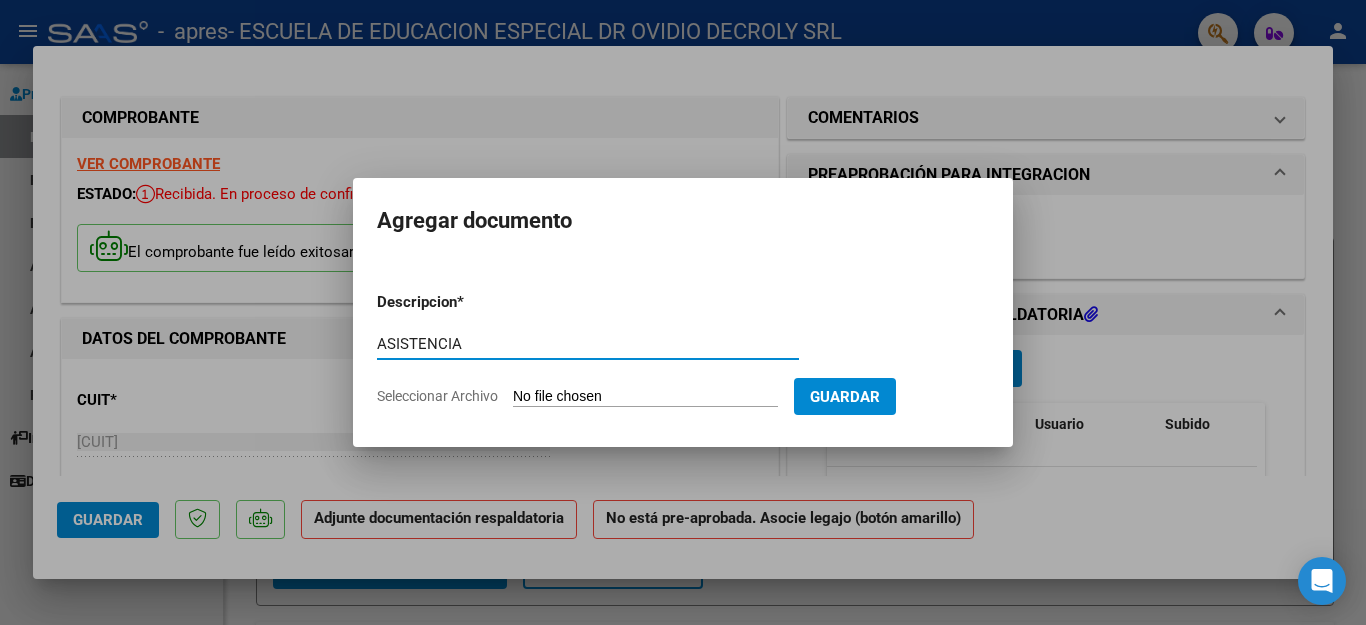 type on "ASISTENCIA" 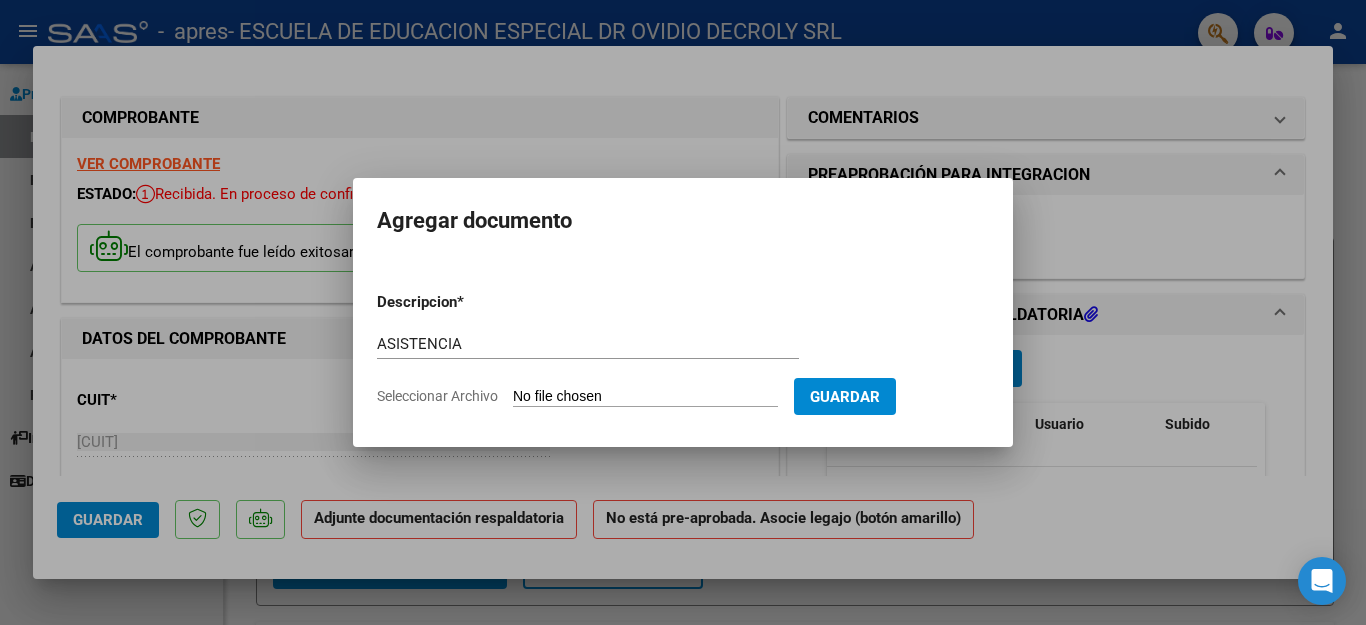 click on "Seleccionar Archivo" at bounding box center [645, 397] 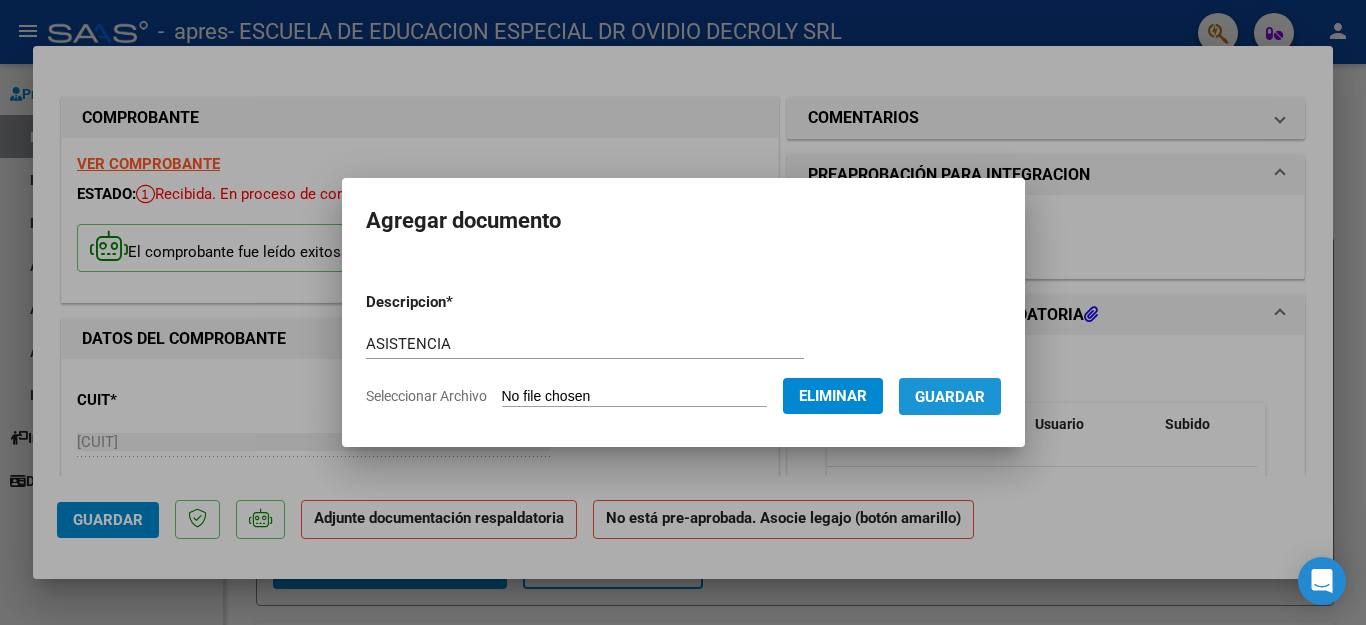 click on "Guardar" at bounding box center [950, 397] 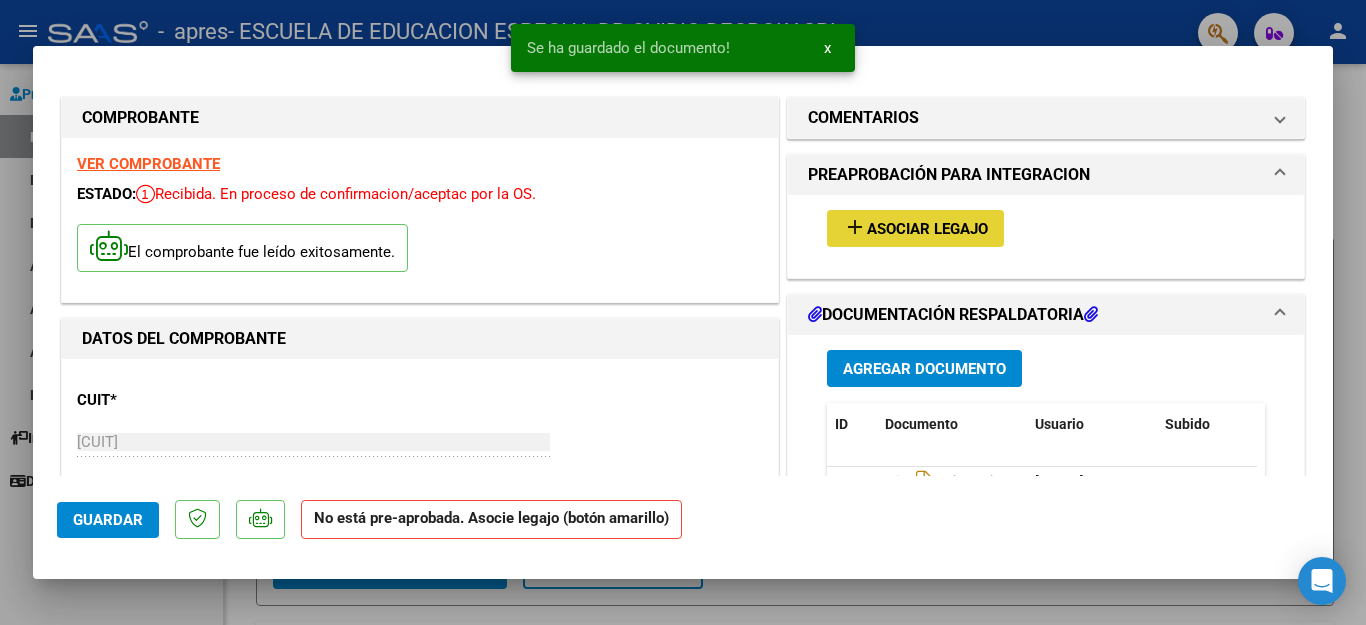 click on "Asociar Legajo" at bounding box center [927, 229] 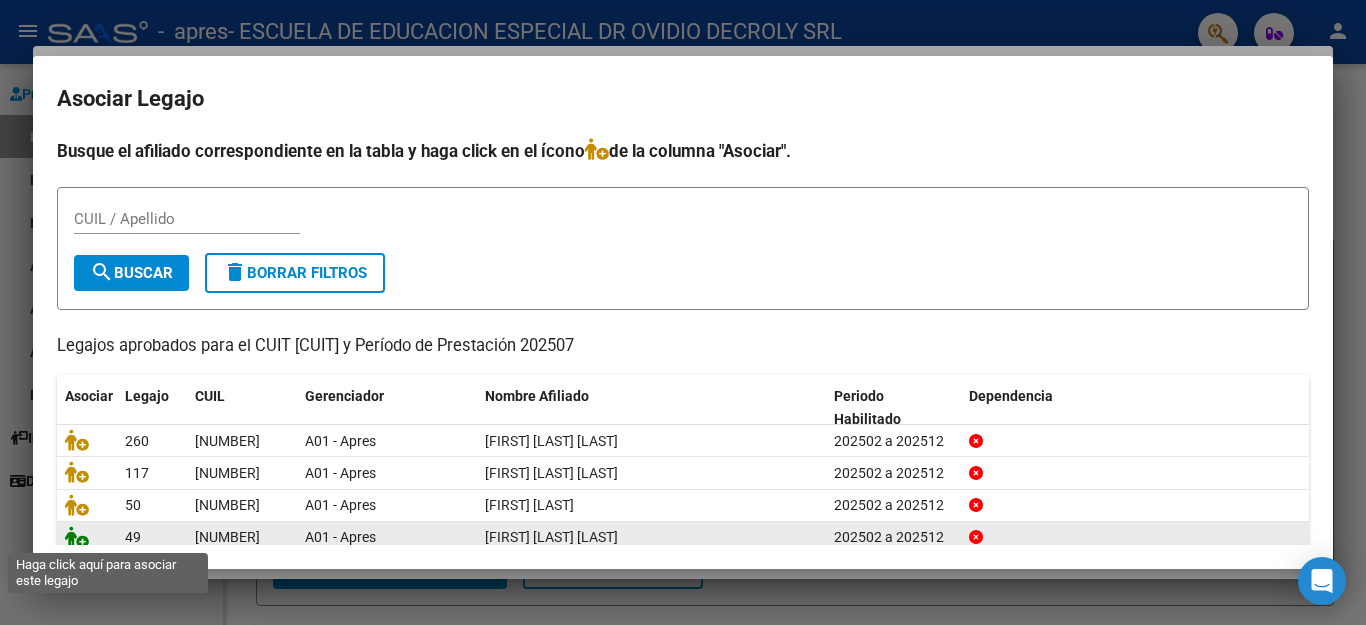 click 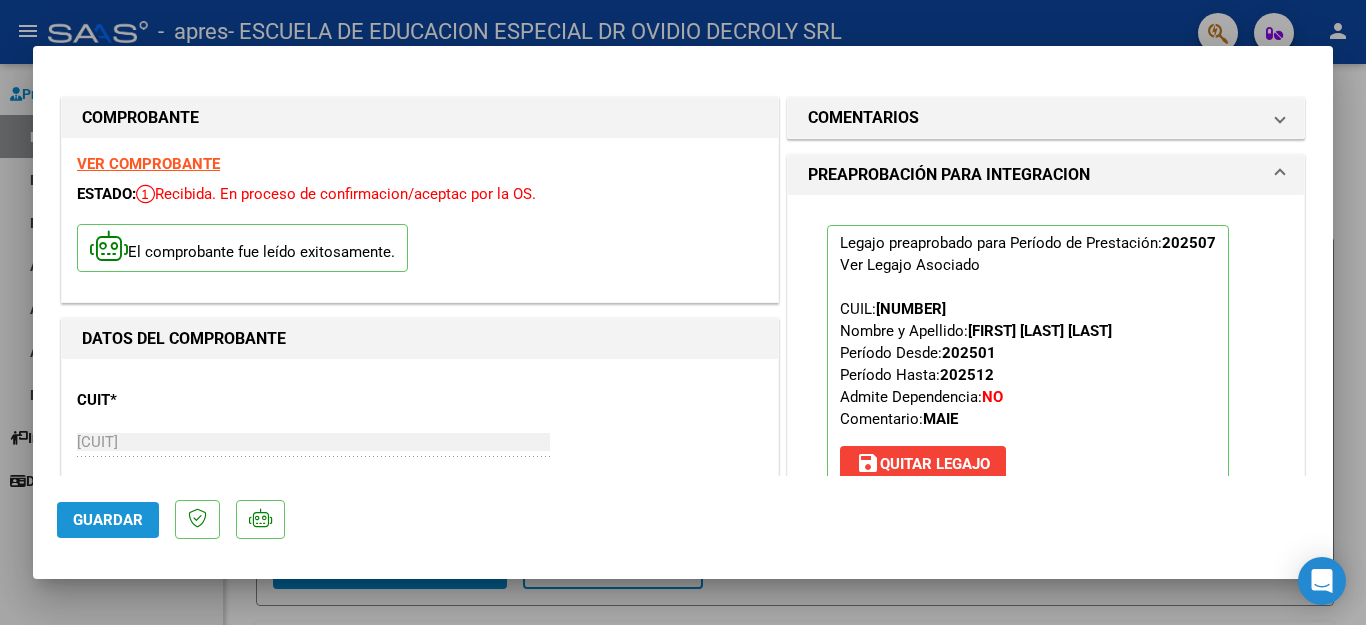 click on "Guardar" 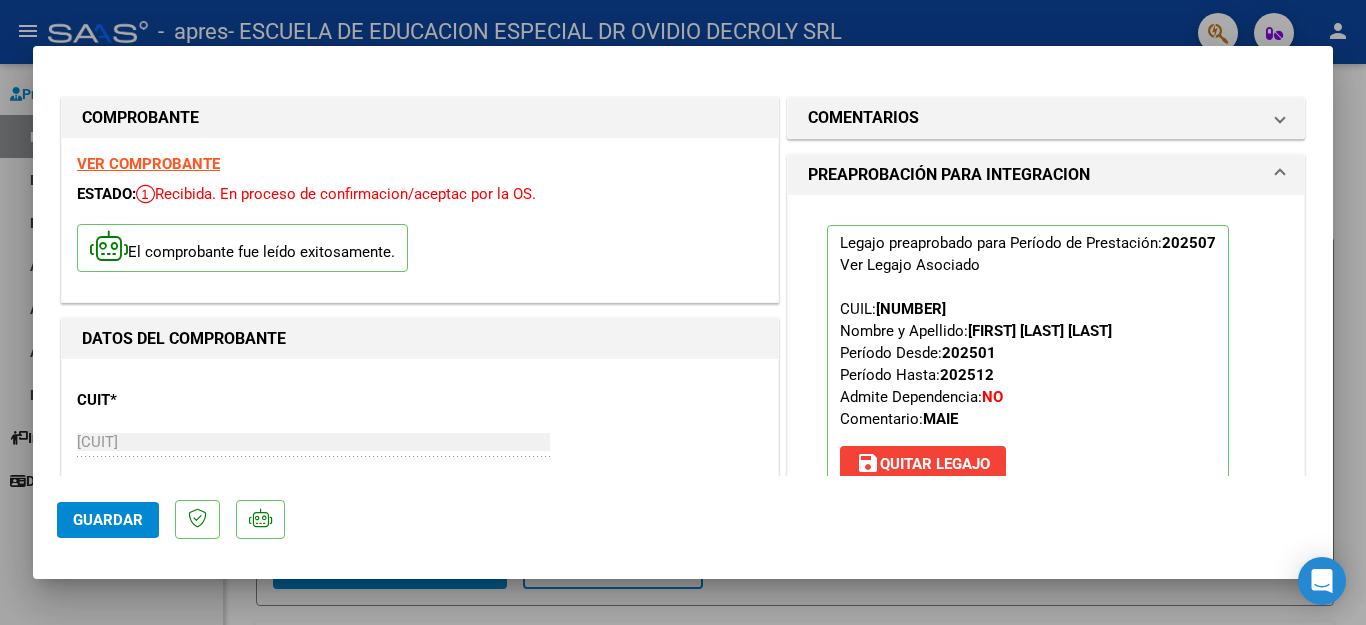 click at bounding box center (683, 312) 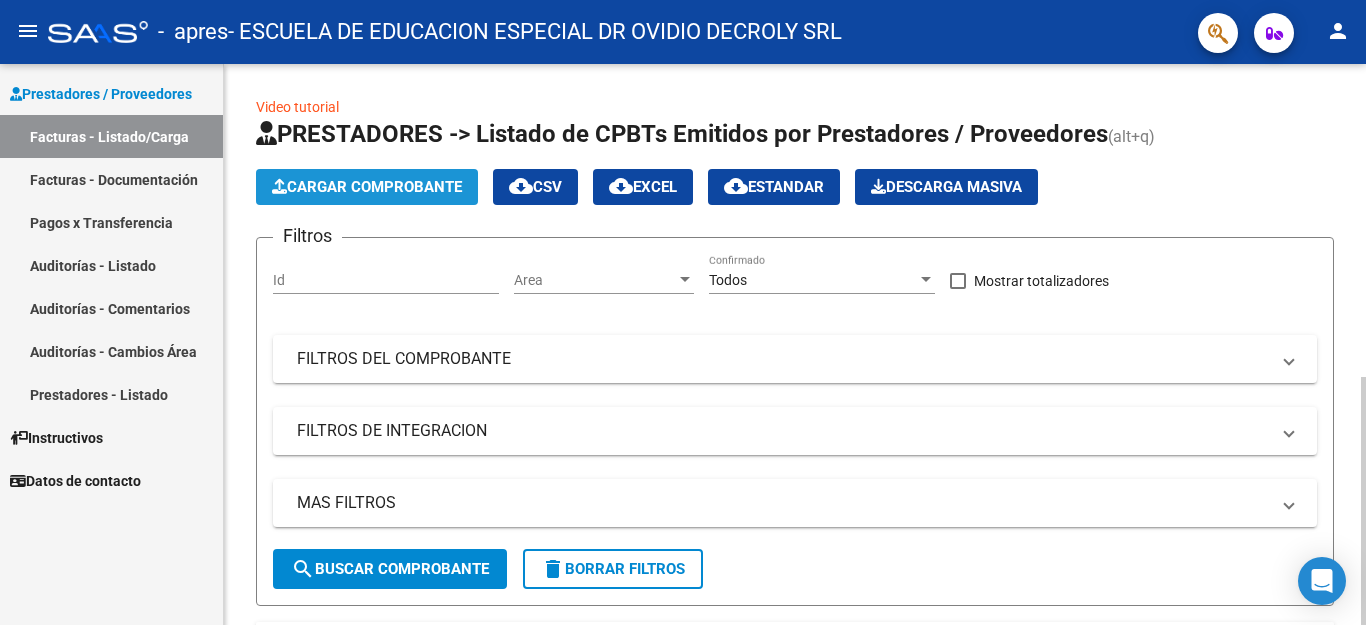 click on "Cargar Comprobante" 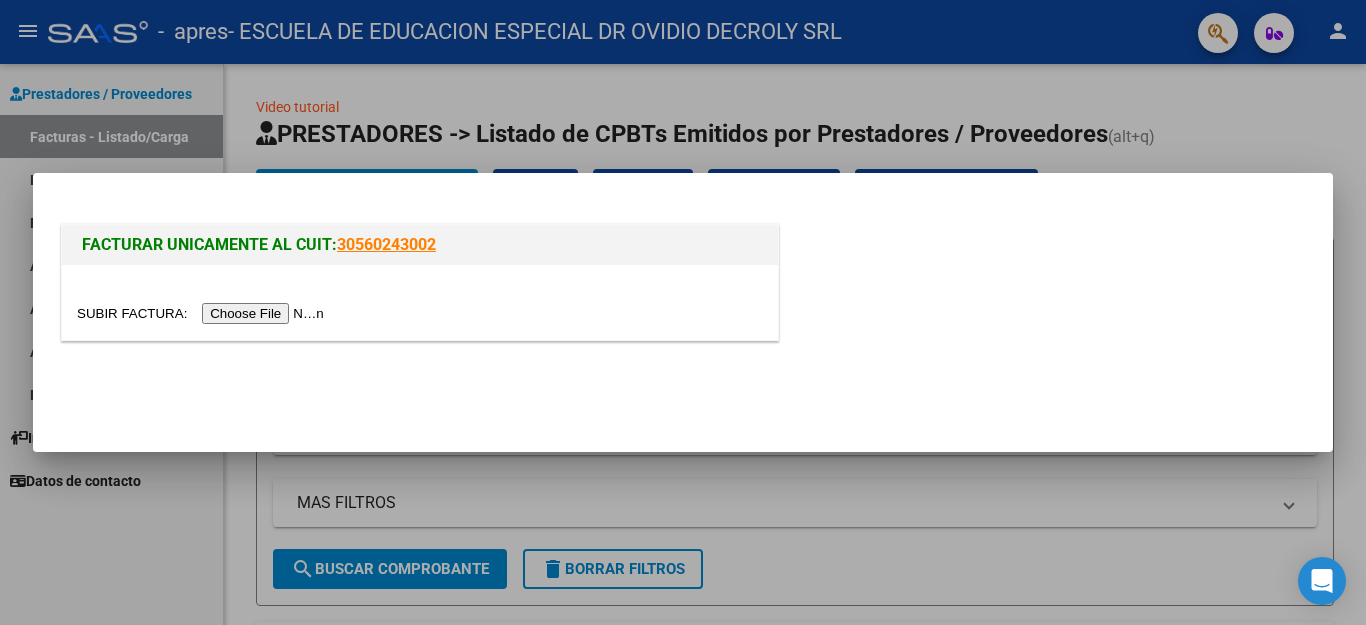 click at bounding box center [203, 313] 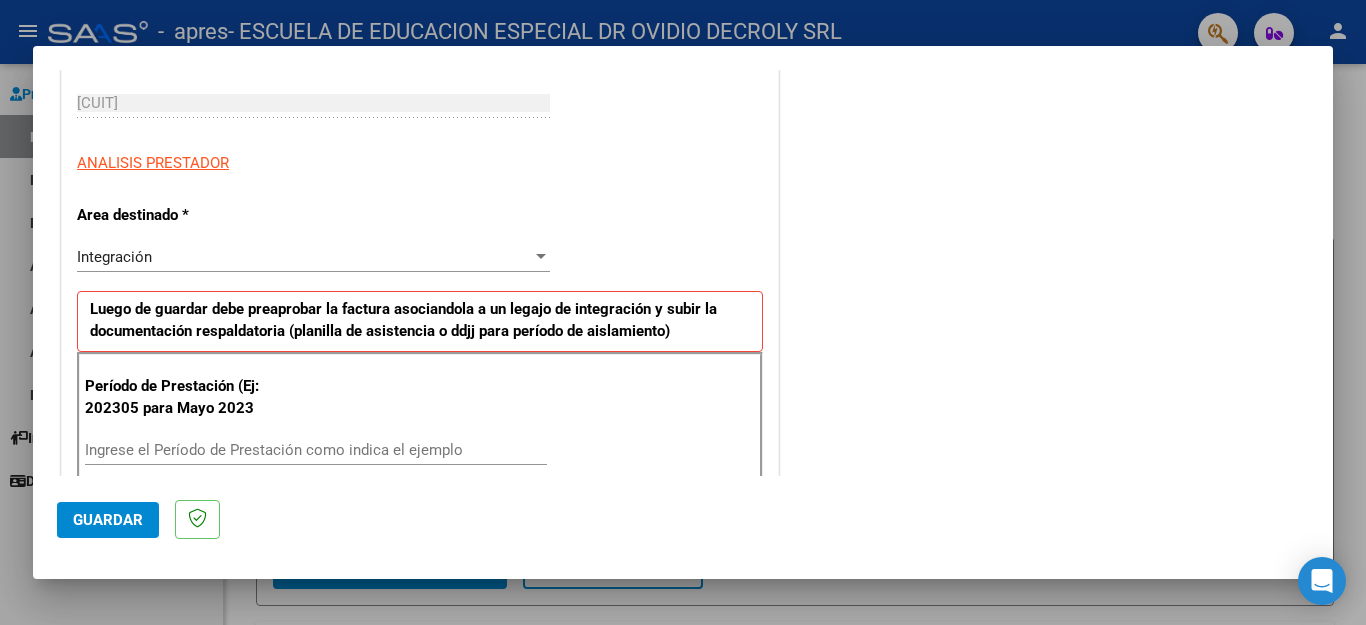 scroll, scrollTop: 400, scrollLeft: 0, axis: vertical 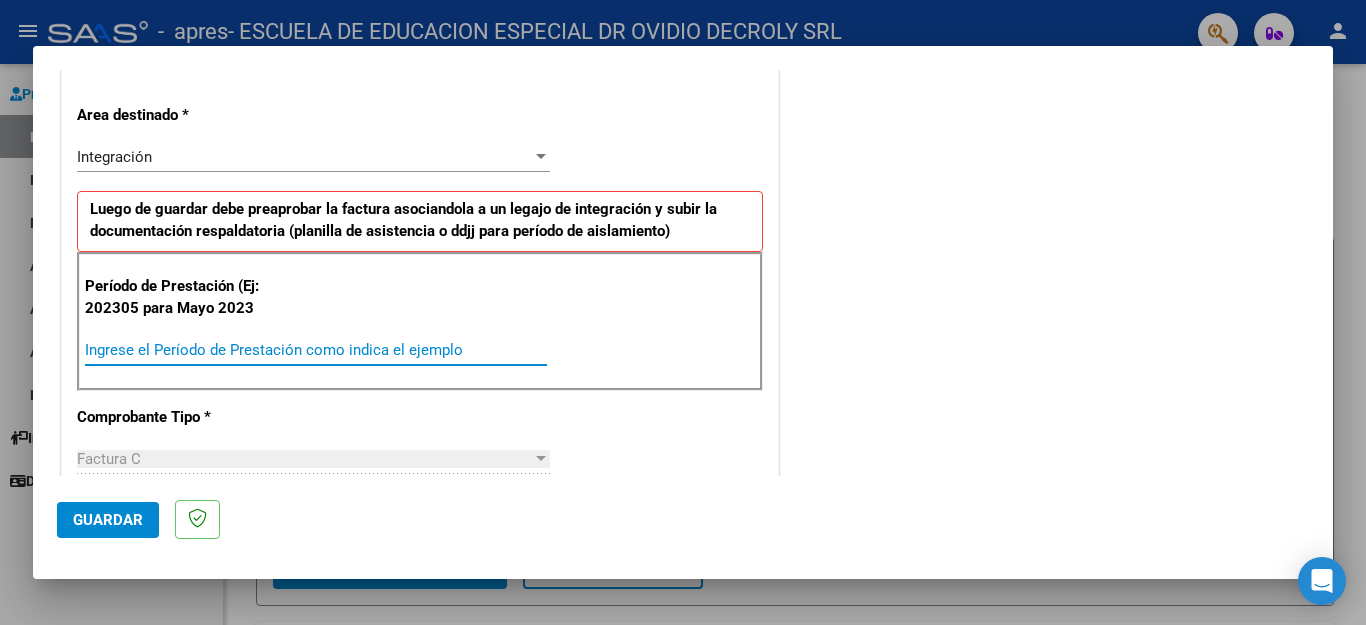click on "Ingrese el Período de Prestación como indica el ejemplo" at bounding box center [316, 350] 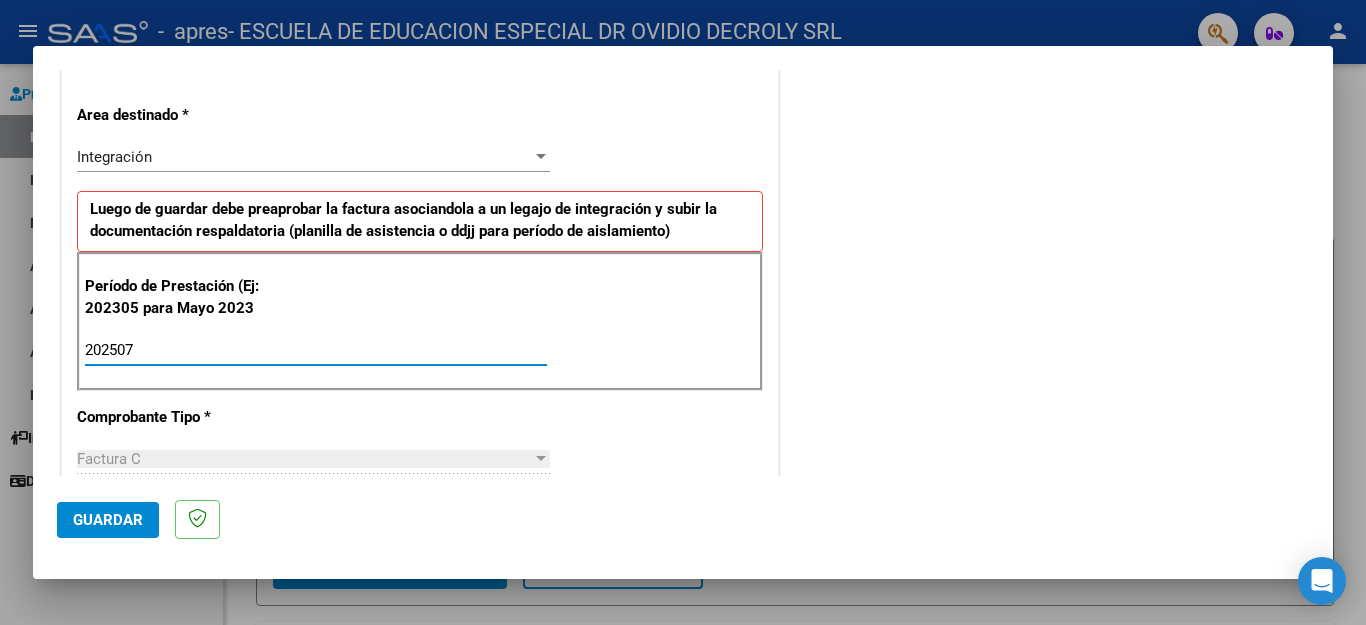 type on "202507" 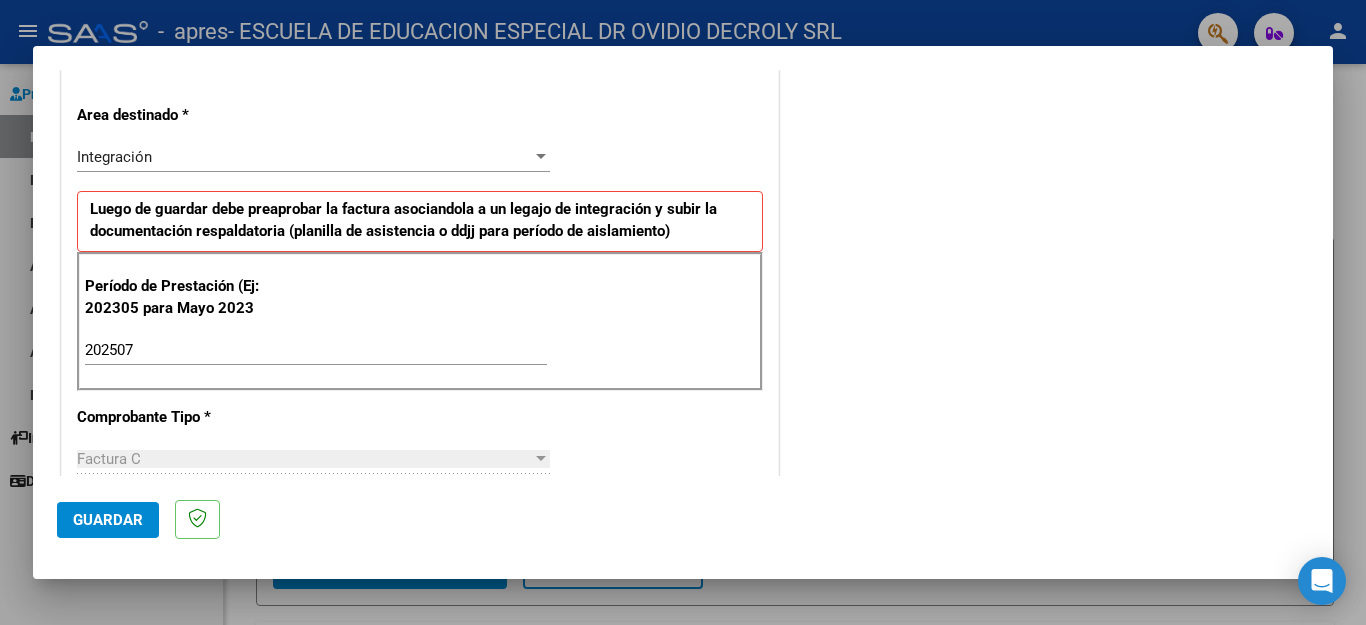 click on "COMENTARIOS Comentarios del Prestador / Gerenciador:" at bounding box center [1046, 543] 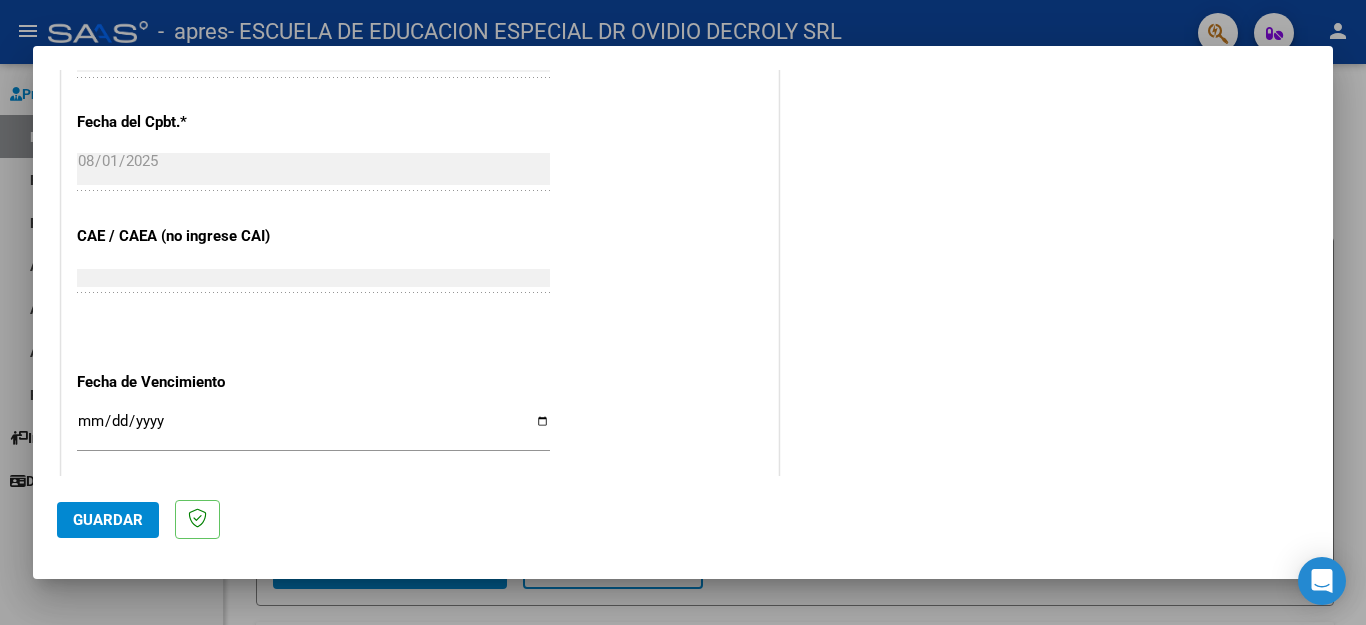 scroll, scrollTop: 1200, scrollLeft: 0, axis: vertical 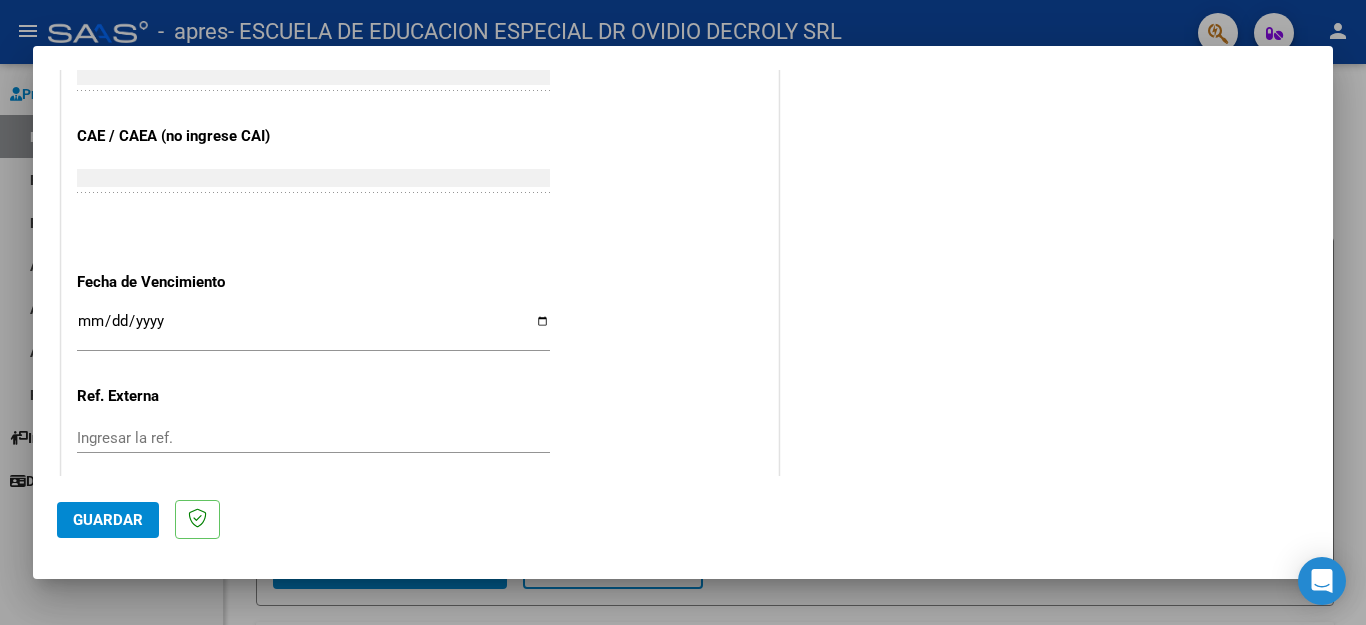 click on "Ingresar la fecha" at bounding box center (313, 329) 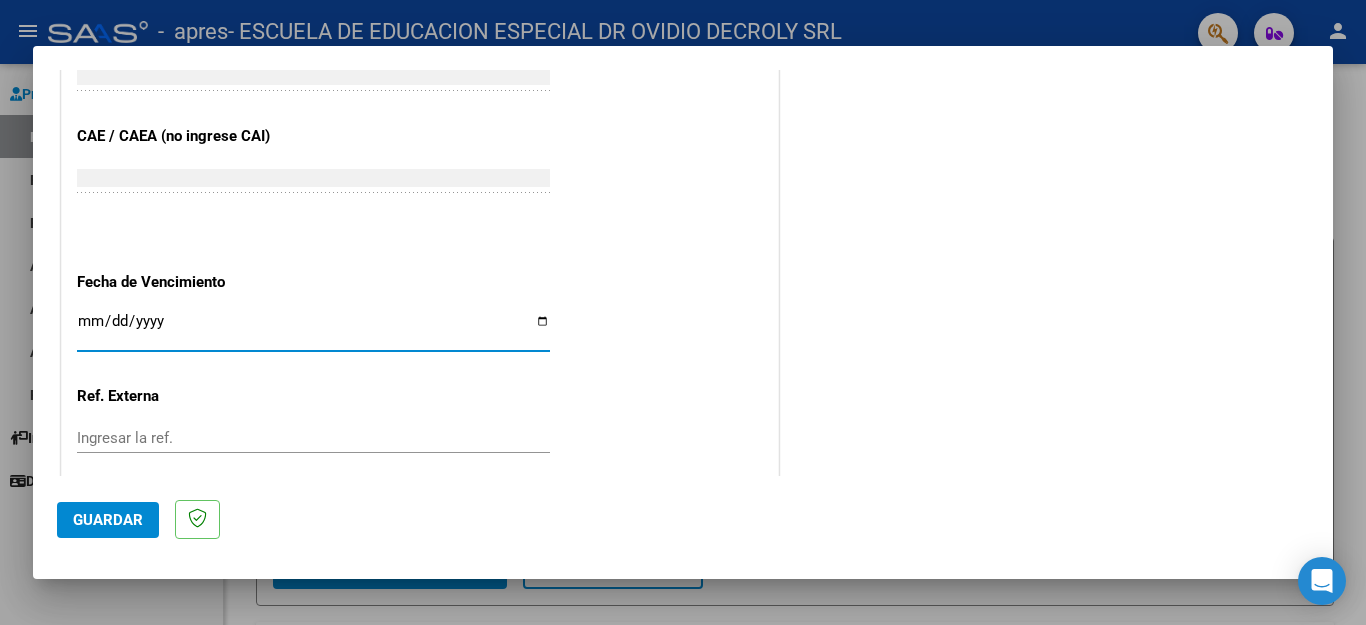 type on "2025-08-11" 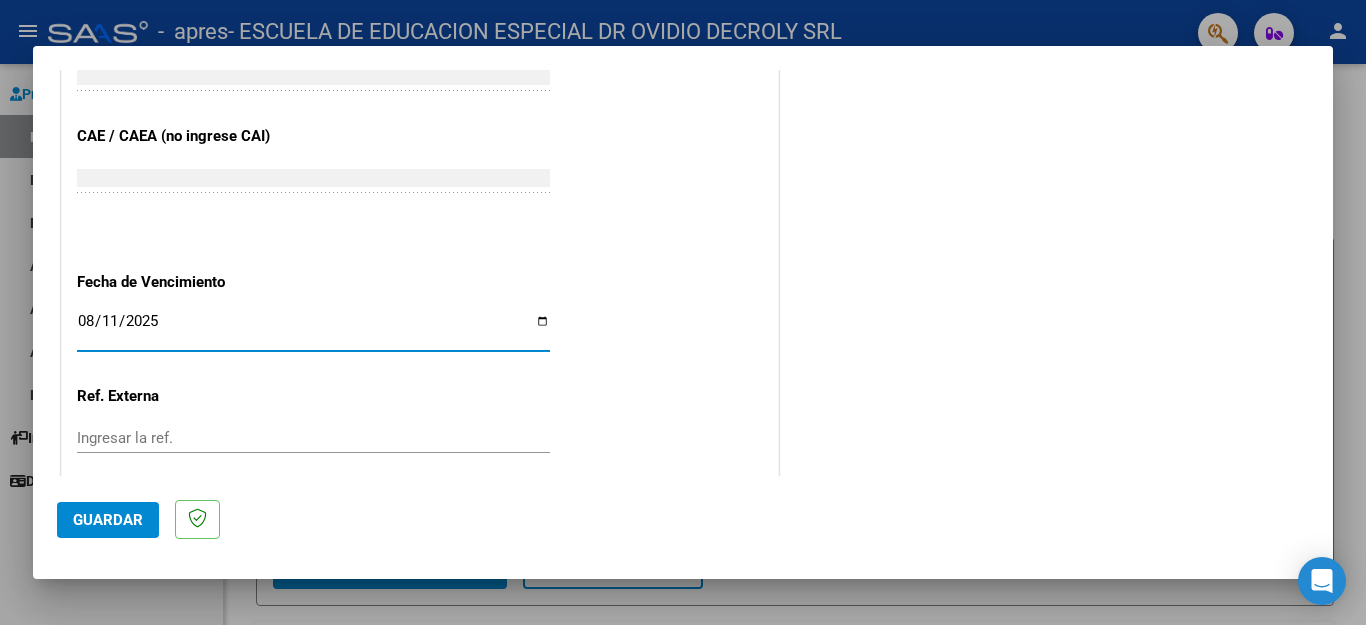 click on "CUIT  *   [CUIT] Ingresar CUIT  ANALISIS PRESTADOR  Area destinado * Integración Seleccionar Area Luego de guardar debe preaprobar la factura asociandola a un legajo de integración y subir la documentación respaldatoria (planilla de asistencia o ddjj para período de aislamiento)  Período de Prestación (Ej: 202305 para Mayo 2023    202507 Ingrese el Período de Prestación como indica el ejemplo   Comprobante Tipo * Factura C Seleccionar Tipo Punto de Venta  *   3 Ingresar el Nro.  Número  *   2378 Ingresar el Nro.  Monto  *   $ 475.830,36 Ingresar el monto  Fecha del Cpbt.  *   2025-08-01 Ingresar la fecha  CAE / CAEA (no ingrese CAI)    75311564238036 Ingresar el CAE o CAEA (no ingrese CAI)  Fecha de Vencimiento    2025-08-11 Ingresar la fecha  Ref. Externa    Ingresar la ref.  N° Liquidación    Ingresar el N° Liquidación" at bounding box center (420, -146) 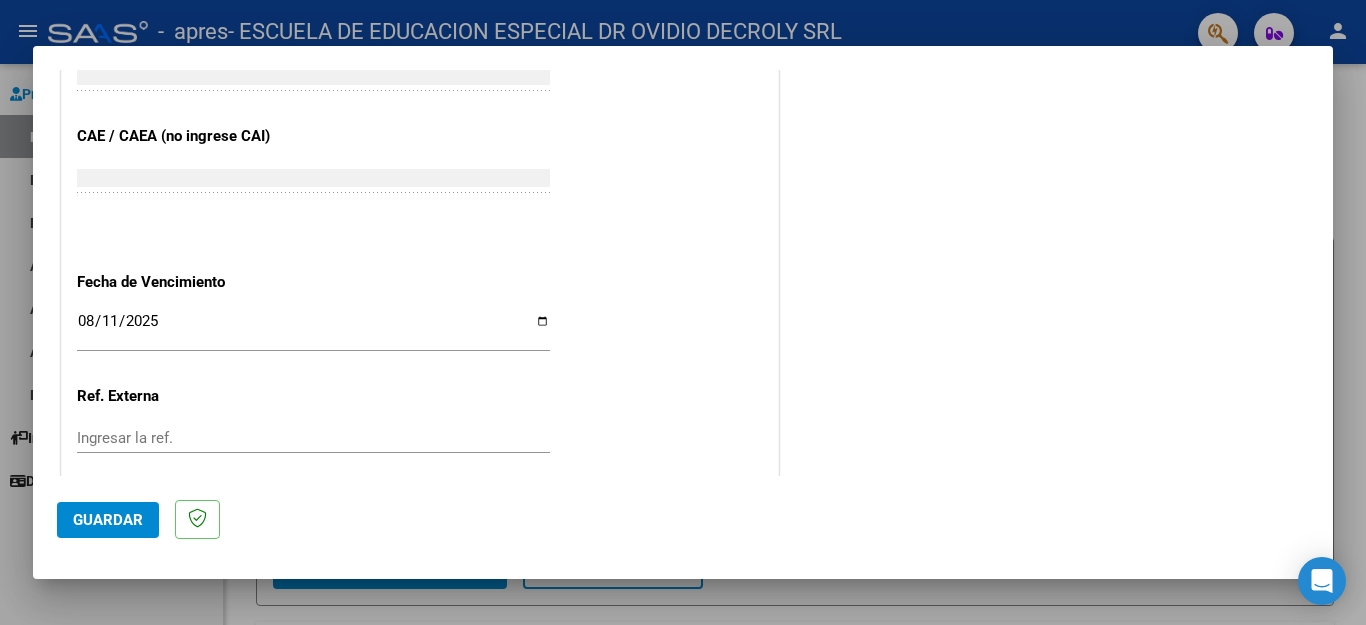 scroll, scrollTop: 1292, scrollLeft: 0, axis: vertical 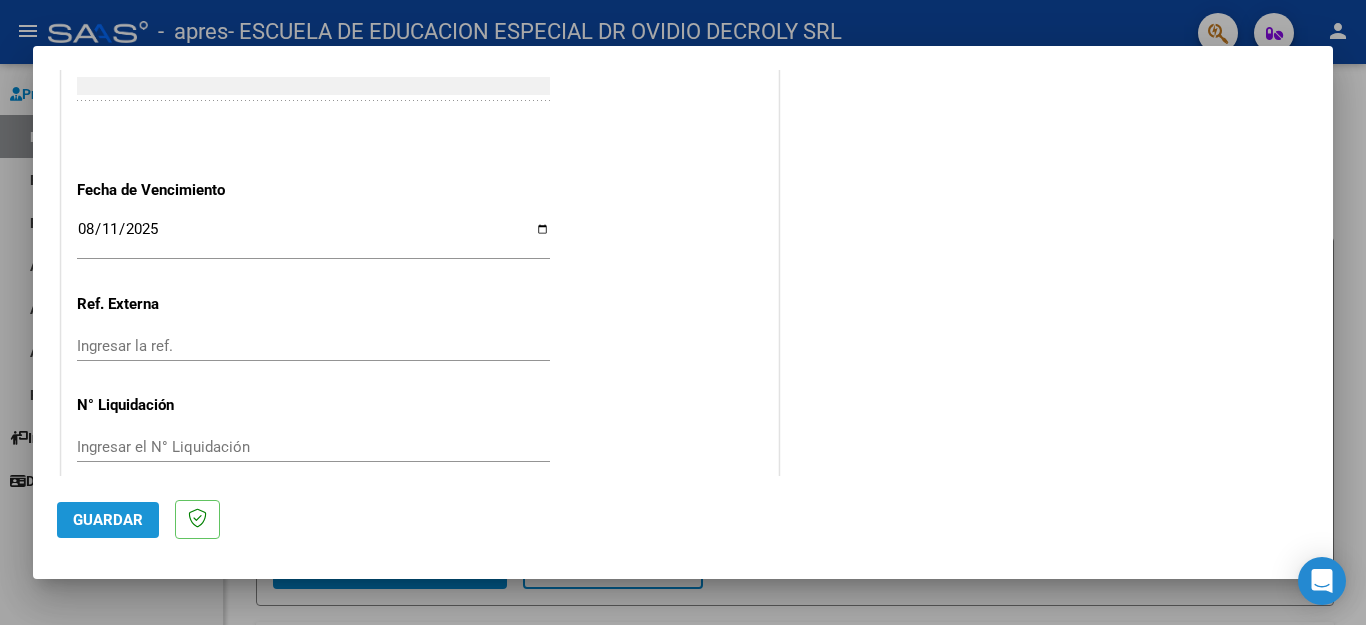 click on "Guardar" 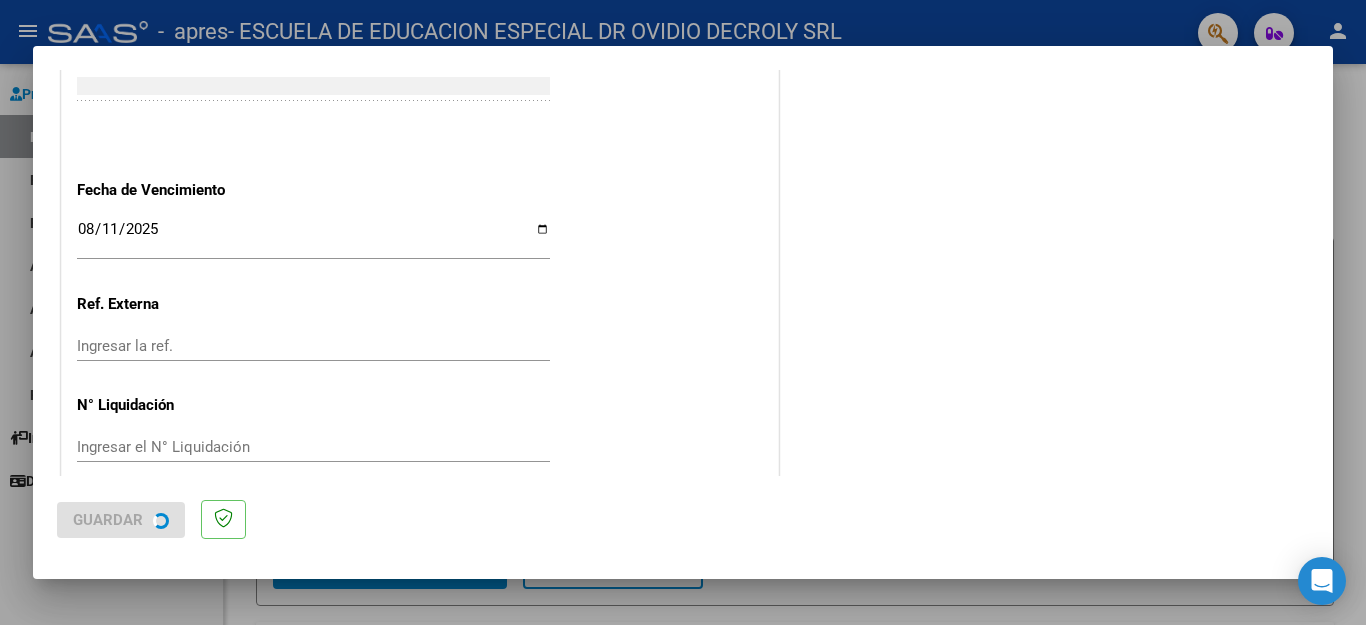 scroll, scrollTop: 0, scrollLeft: 0, axis: both 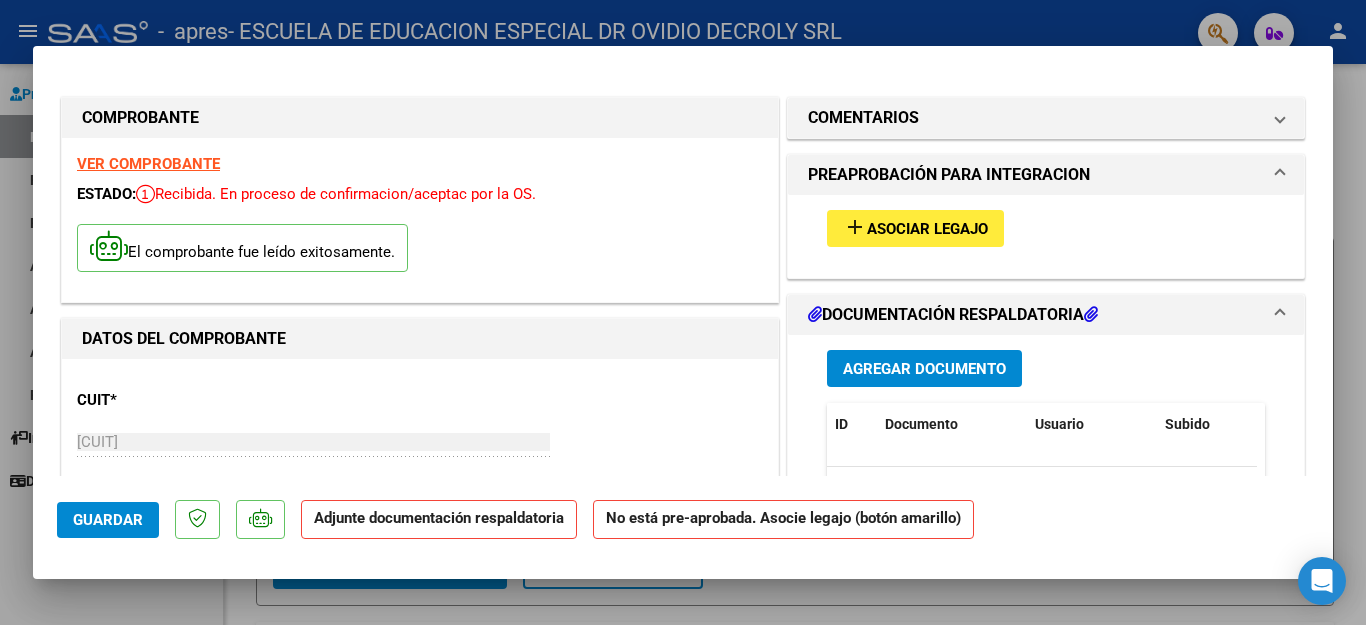 click on "Agregar Documento" at bounding box center [924, 369] 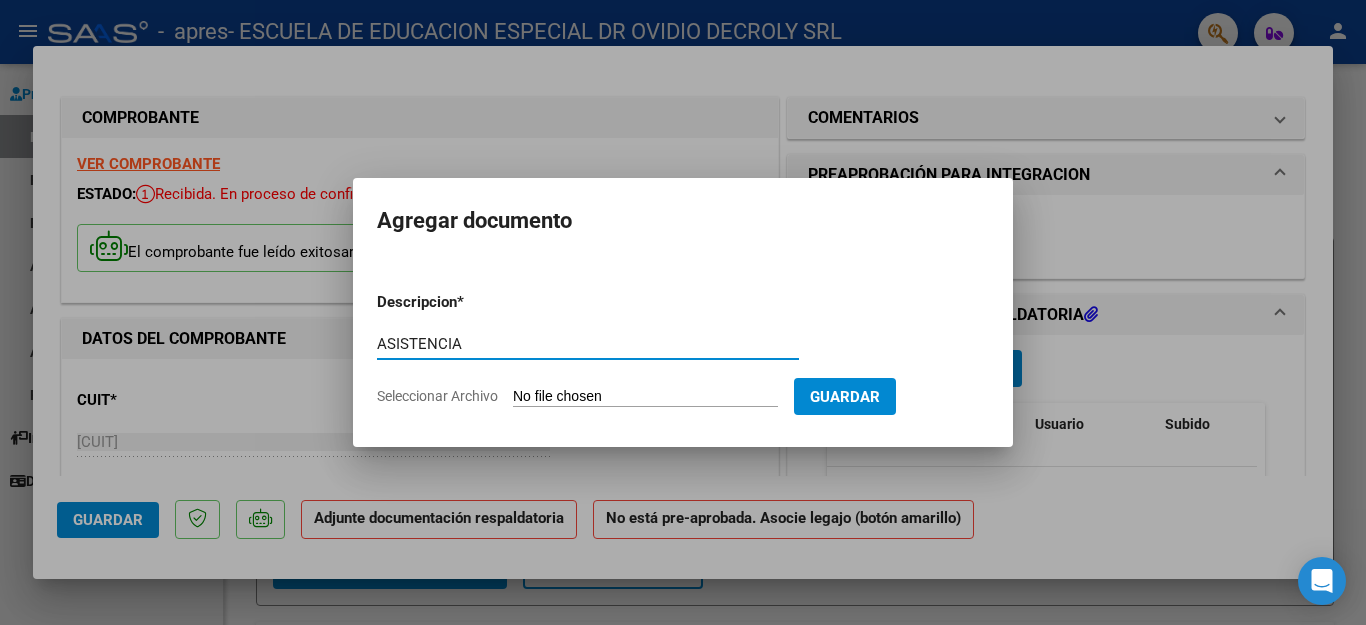 type on "ASISTENCIA" 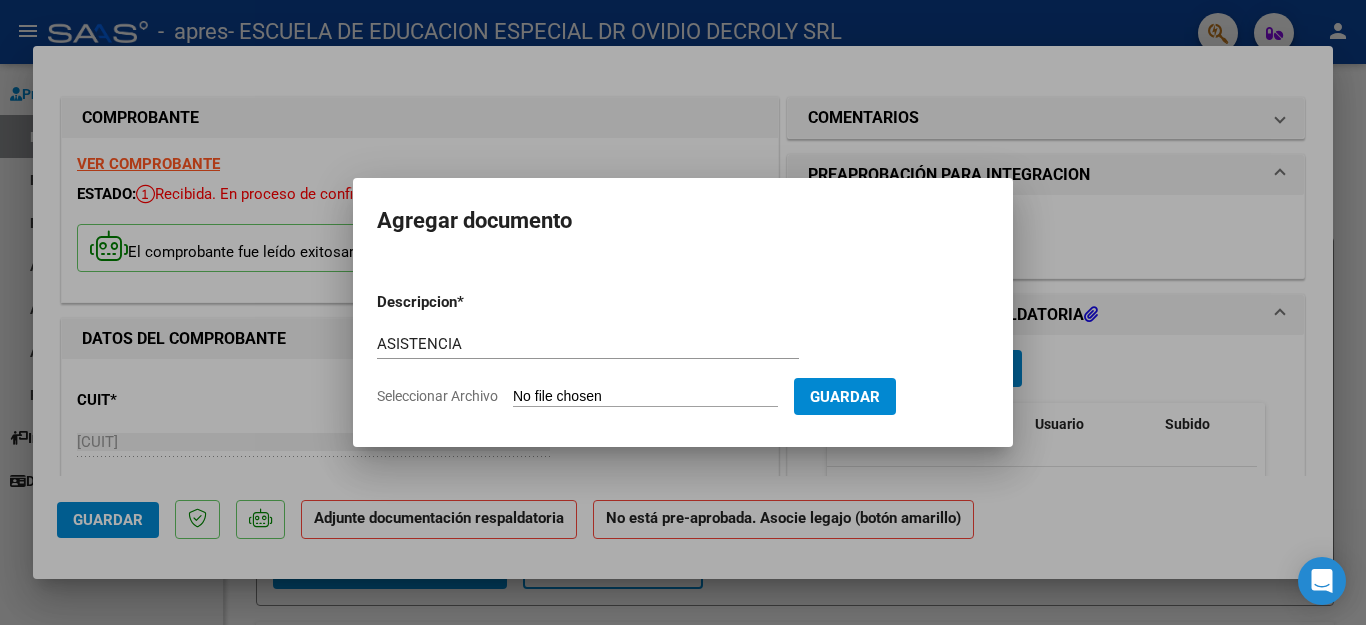 type on "C:\fakepath\[FIRST] [LAST].pdf" 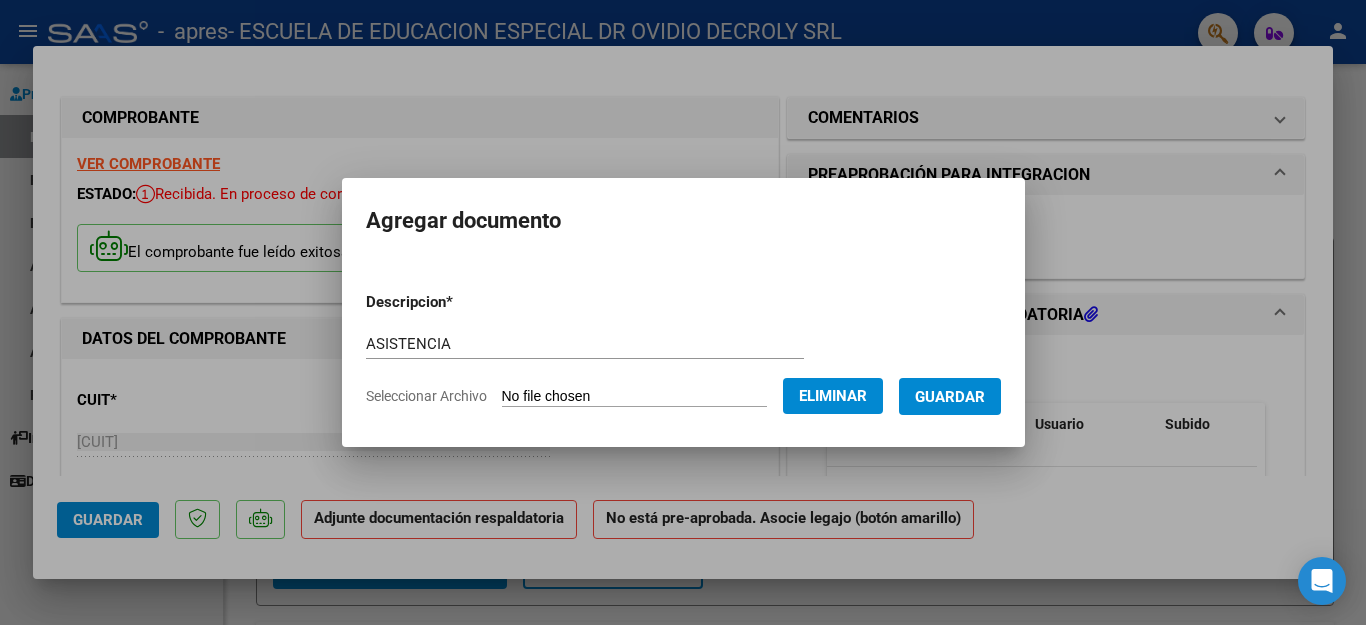 click on "Guardar" at bounding box center (950, 397) 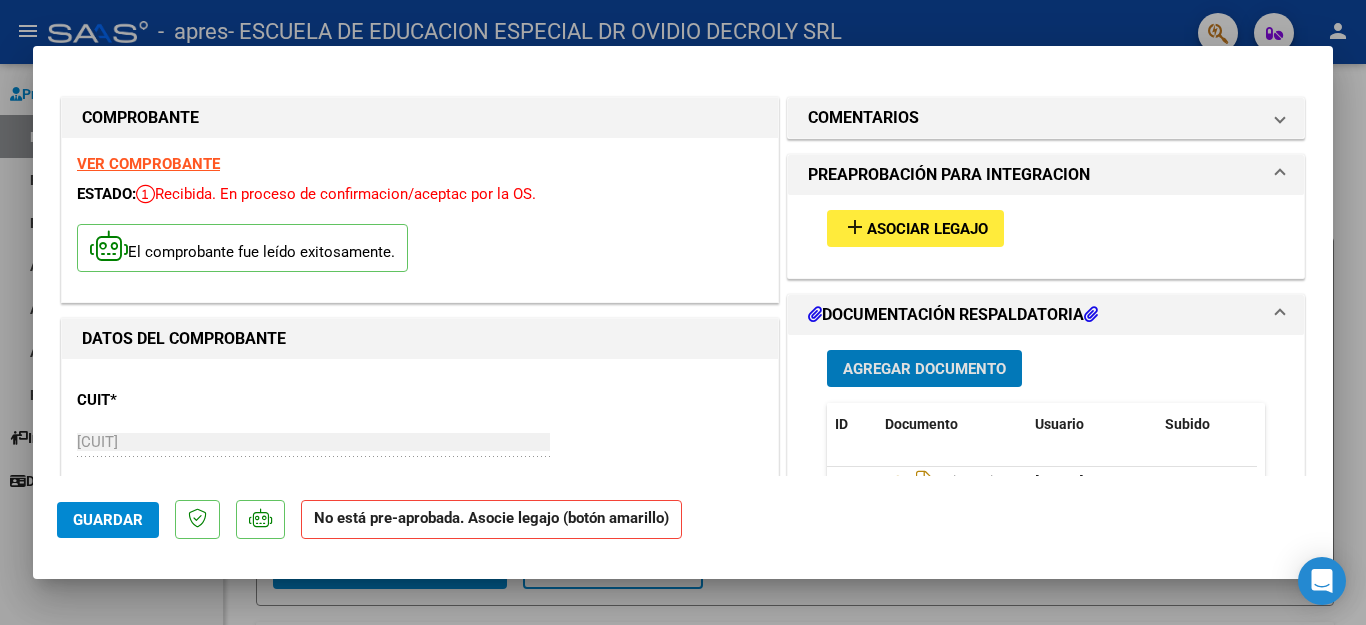 click on "Asociar Legajo" at bounding box center [927, 229] 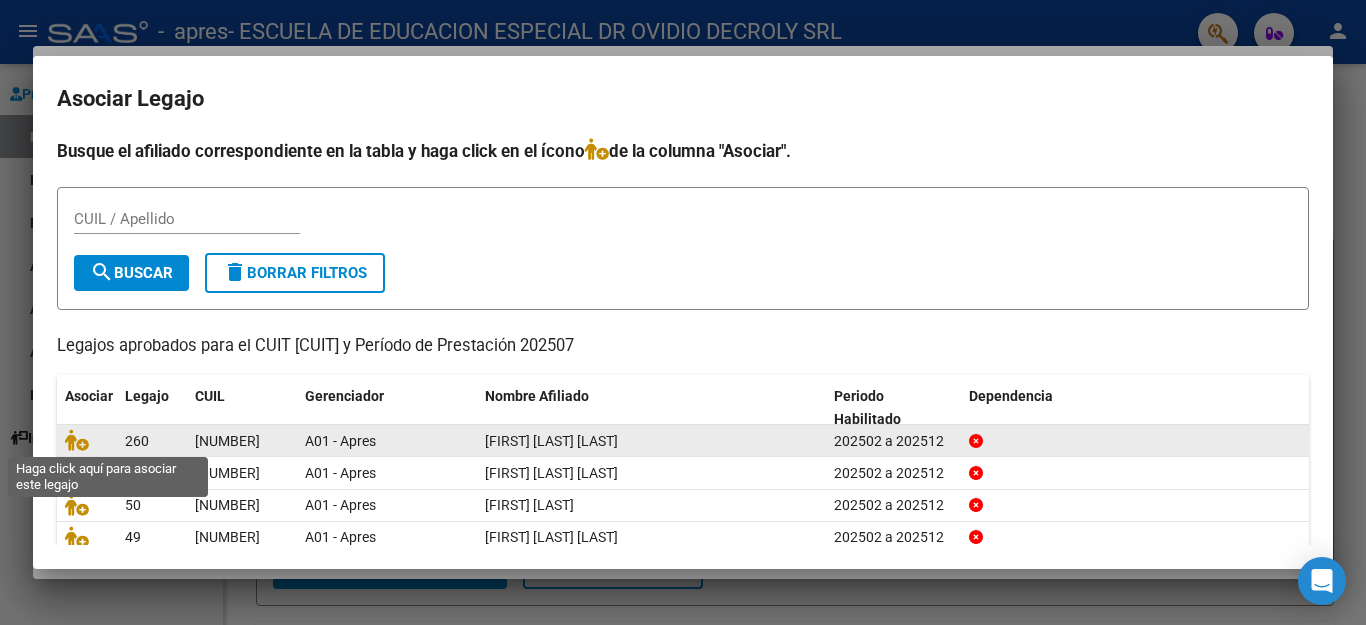 drag, startPoint x: 78, startPoint y: 439, endPoint x: 90, endPoint y: 437, distance: 12.165525 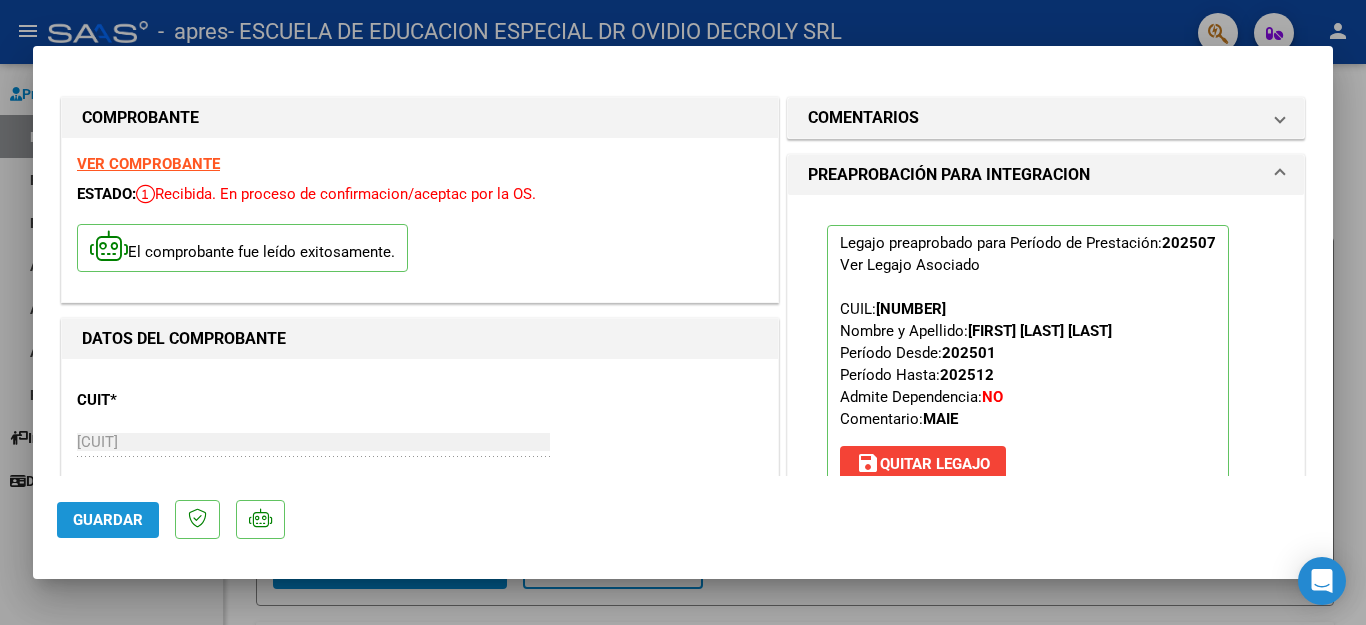 click on "Guardar" 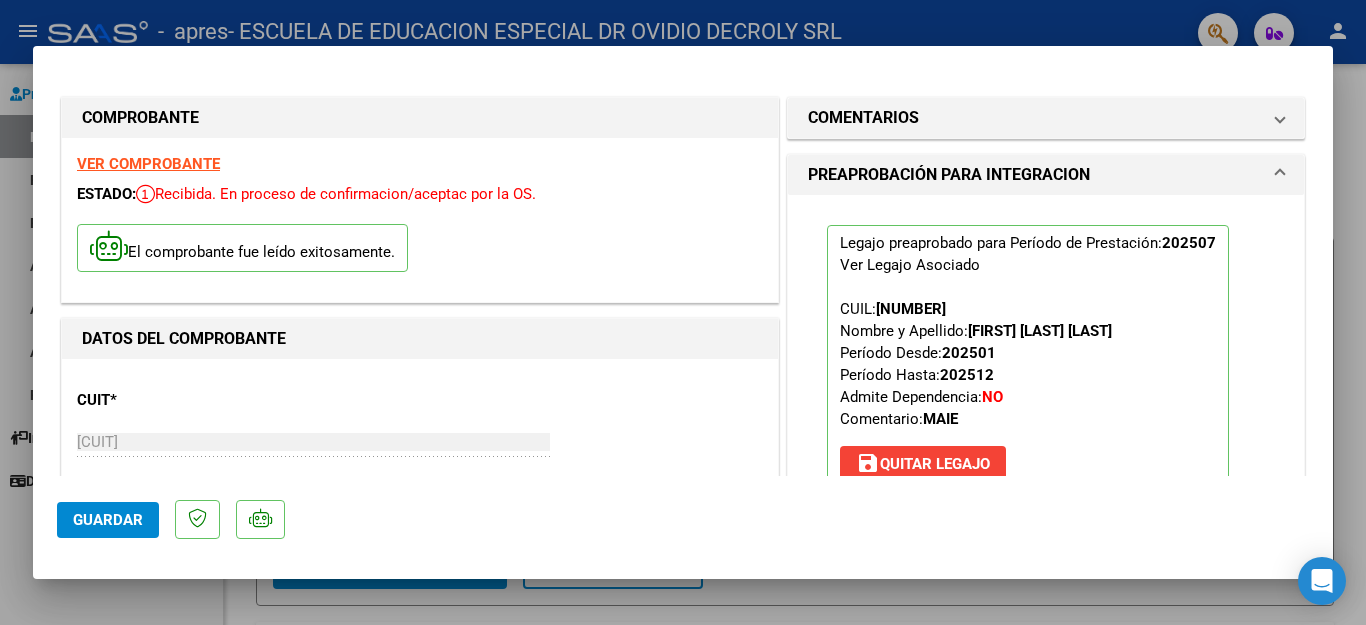 click at bounding box center (683, 312) 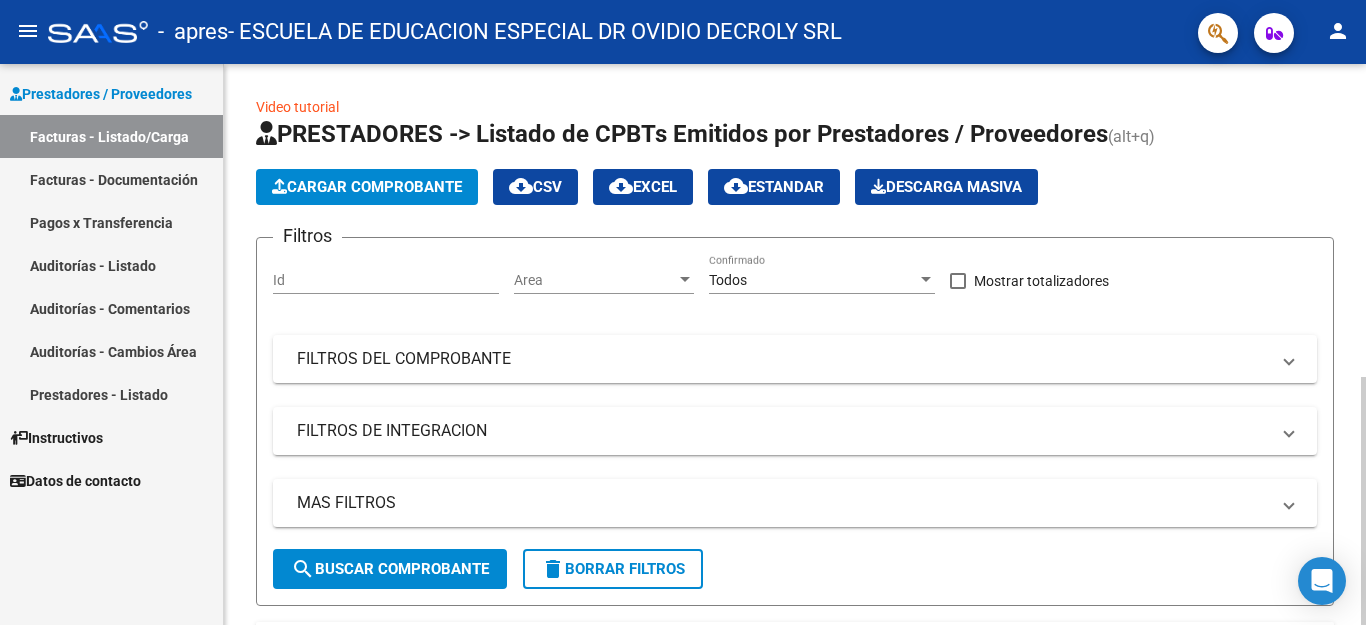 click on "Cargar Comprobante" 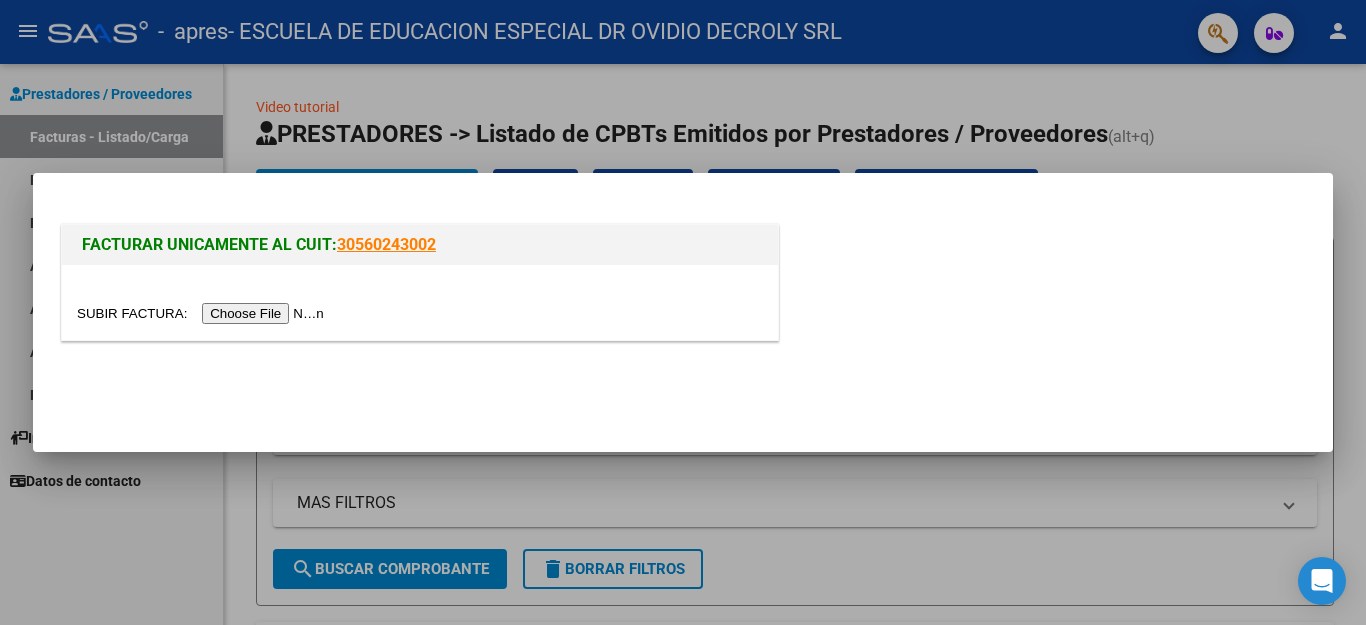 click at bounding box center (203, 313) 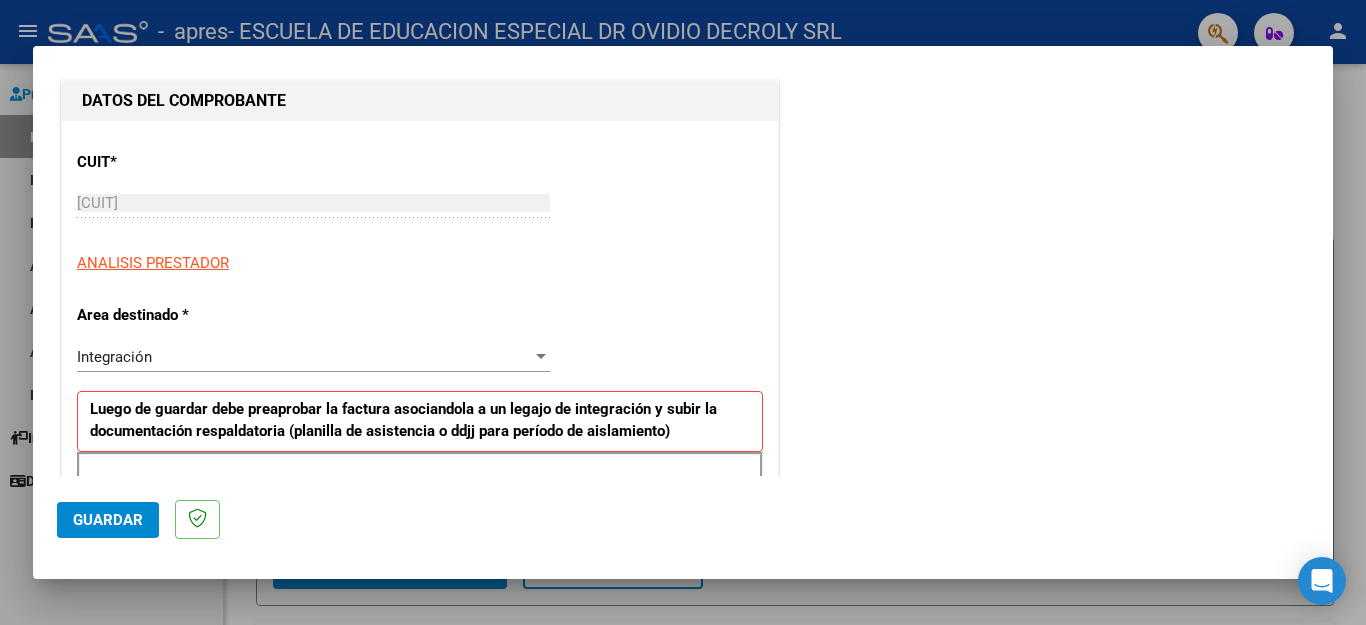 scroll, scrollTop: 400, scrollLeft: 0, axis: vertical 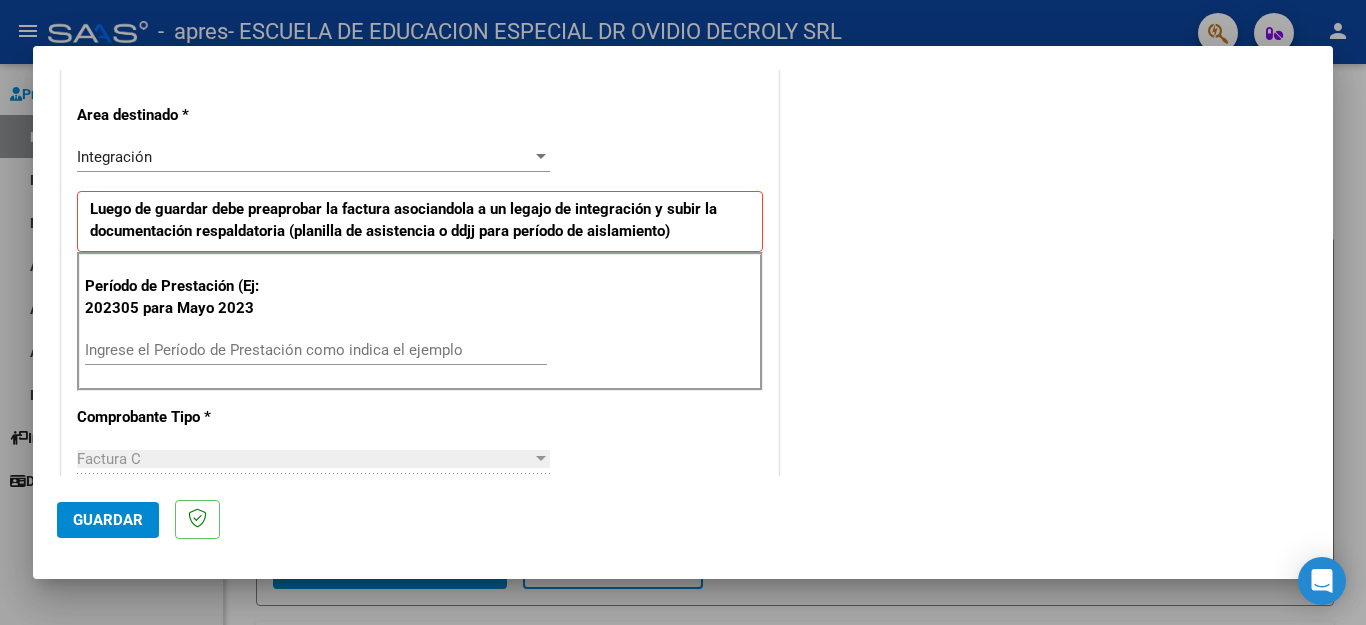 click on "Ingrese el Período de Prestación como indica el ejemplo" at bounding box center [316, 350] 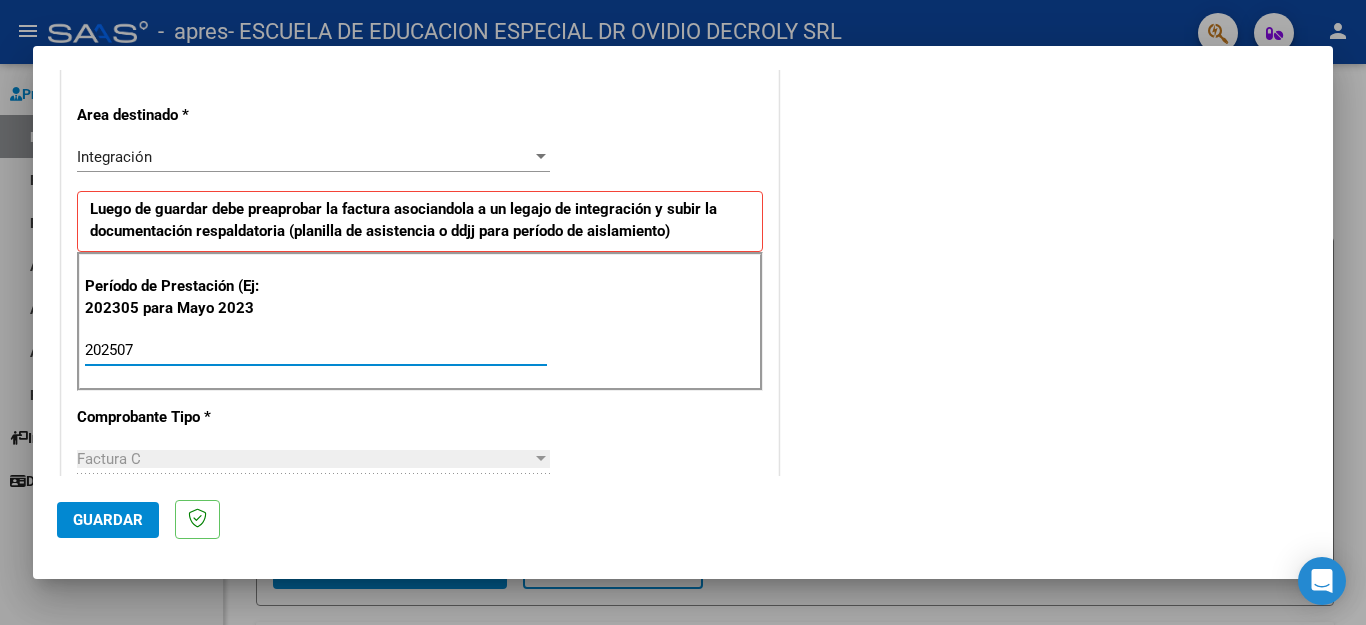 type on "202507" 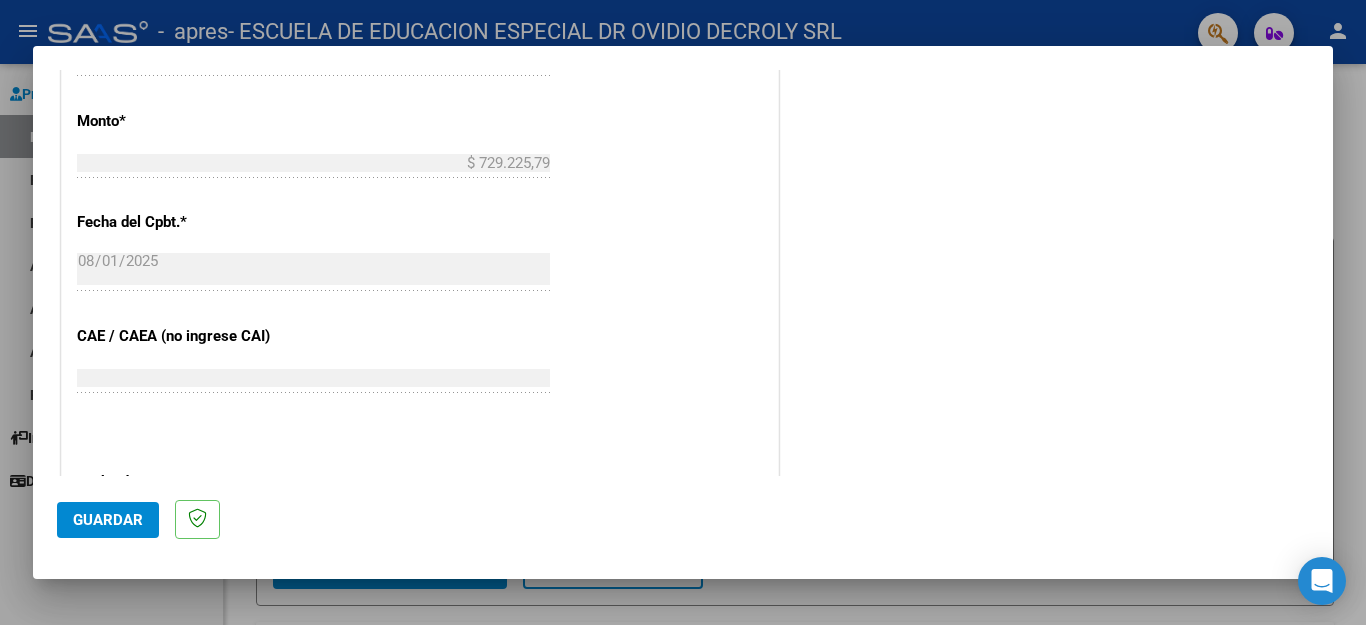 scroll, scrollTop: 1100, scrollLeft: 0, axis: vertical 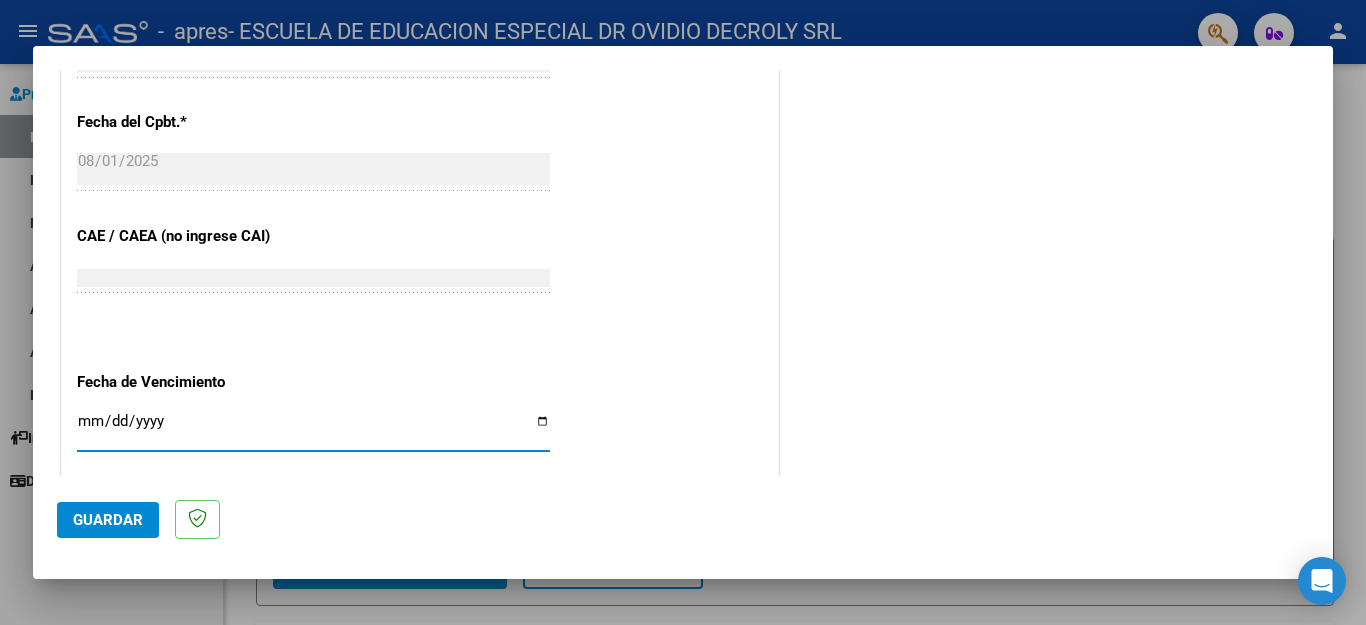 click on "Ingresar la fecha" at bounding box center (313, 429) 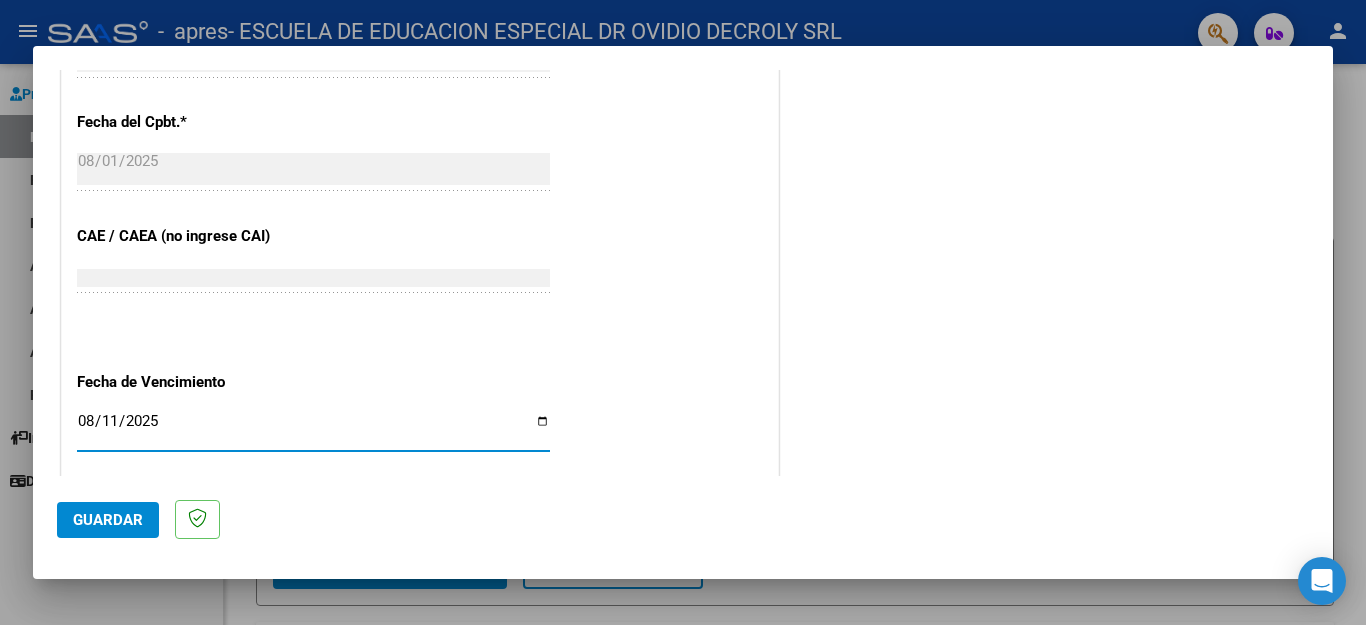 click on "CUIT  *   [CUIT] Ingresar CUIT  ANALISIS PRESTADOR  Area destinado * Integración Seleccionar Area Luego de guardar debe preaprobar la factura asociandola a un legajo de integración y subir la documentación respaldatoria (planilla de asistencia o ddjj para período de aislamiento)  Período de Prestación (Ej: 202305 para Mayo 2023    202507 Ingrese el Período de Prestación como indica el ejemplo   Comprobante Tipo * Factura C Seleccionar Tipo Punto de Venta  *   3 Ingresar el Nro.  Número  *   2379 Ingresar el Nro.  Monto  *   $ 729.225,79 Ingresar el monto  Fecha del Cpbt.  *   2025-08-01 Ingresar la fecha  CAE / CAEA (no ingrese CAI)    75311564238612 Ingresar el CAE o CAEA (no ingrese CAI)  Fecha de Vencimiento    2025-08-11 Ingresar la fecha  Ref. Externa    Ingresar la ref.  N° Liquidación    Ingresar el N° Liquidación" at bounding box center [420, -46] 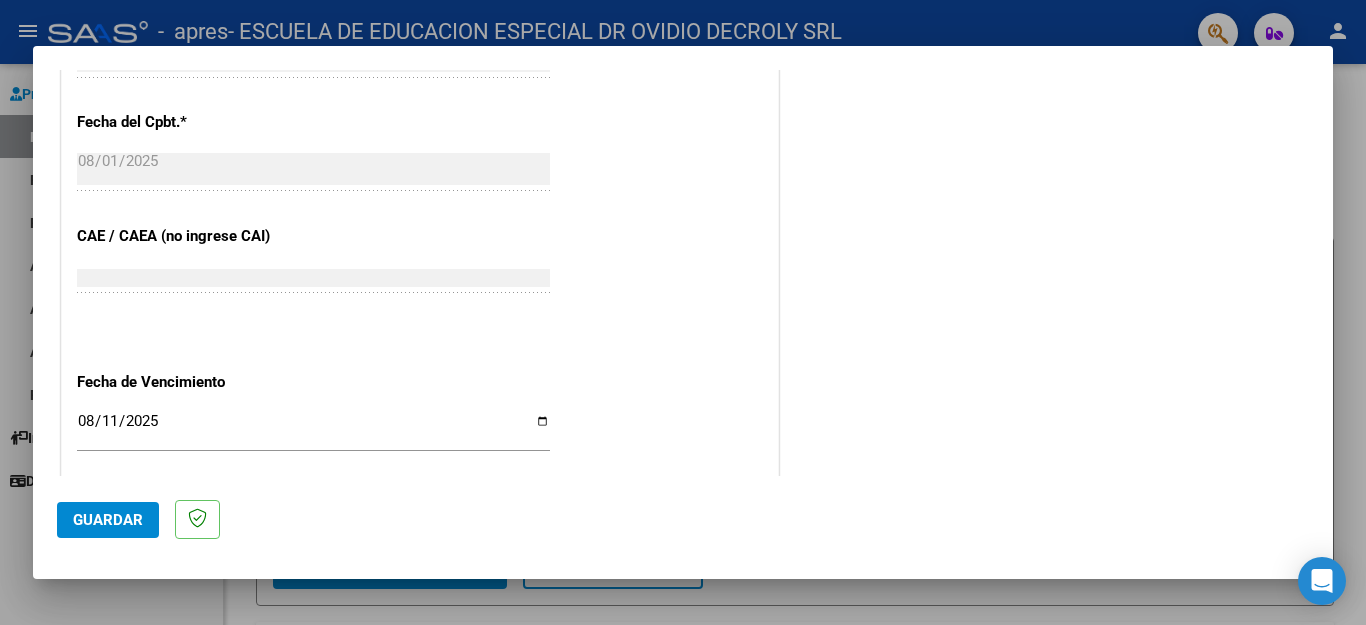 scroll, scrollTop: 1292, scrollLeft: 0, axis: vertical 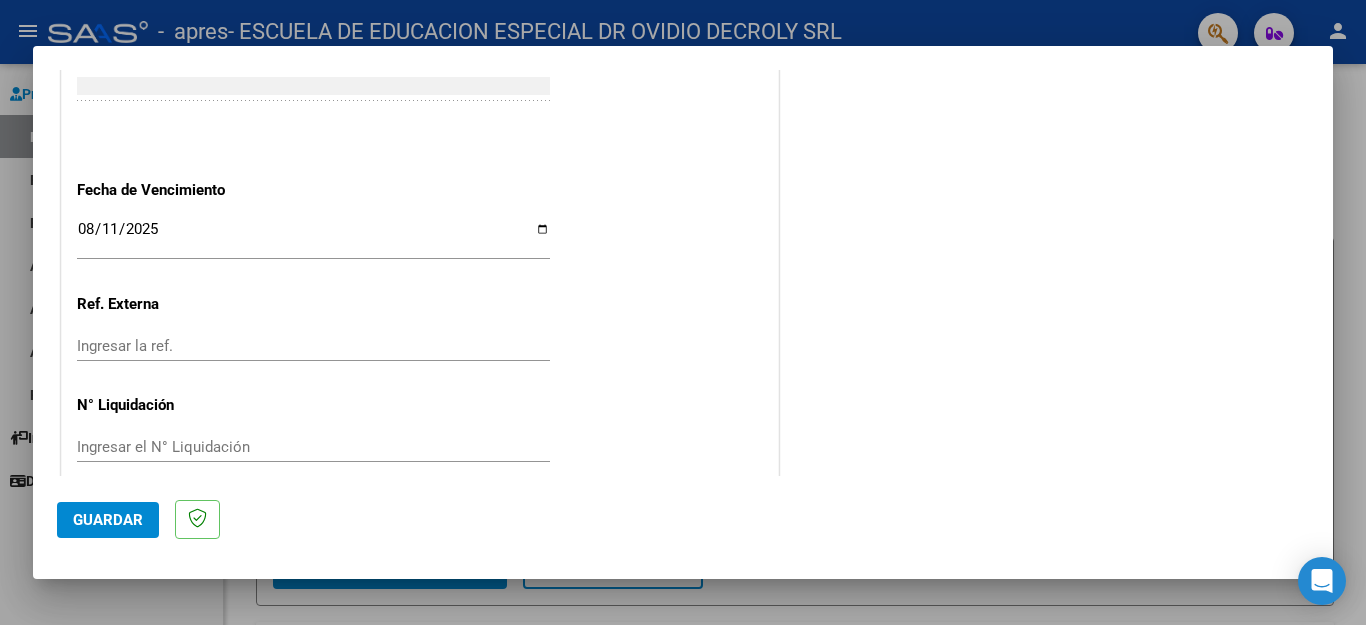click on "Guardar" 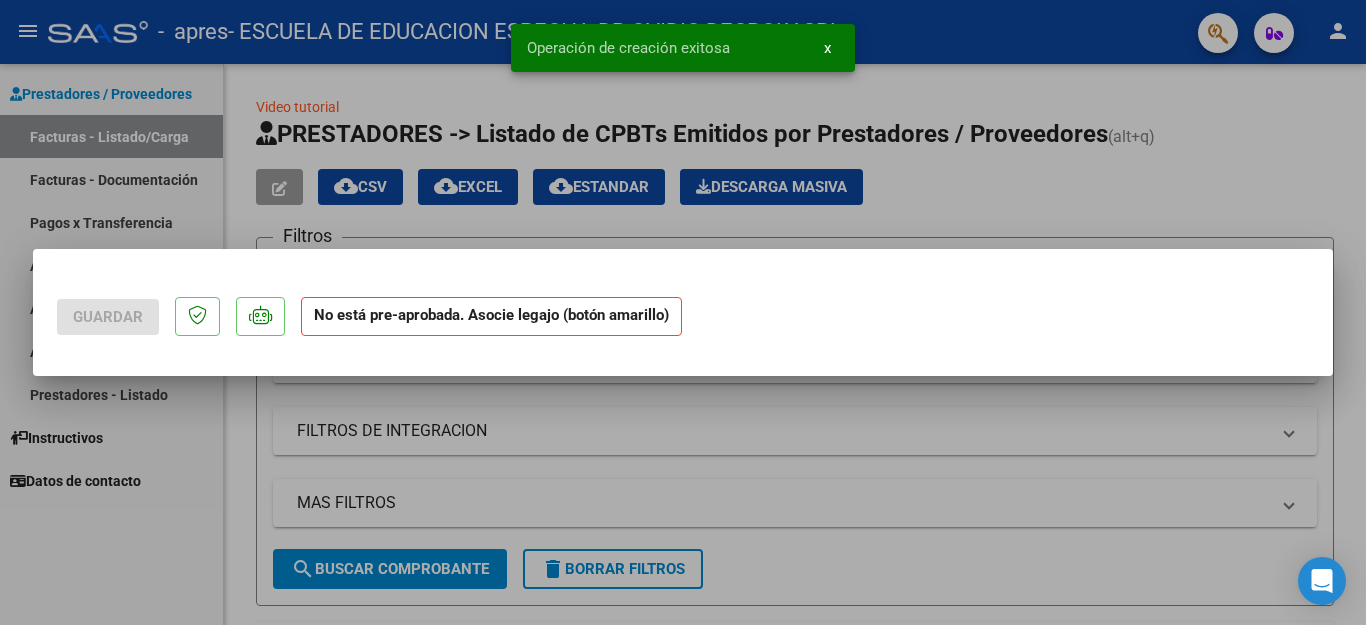 scroll, scrollTop: 0, scrollLeft: 0, axis: both 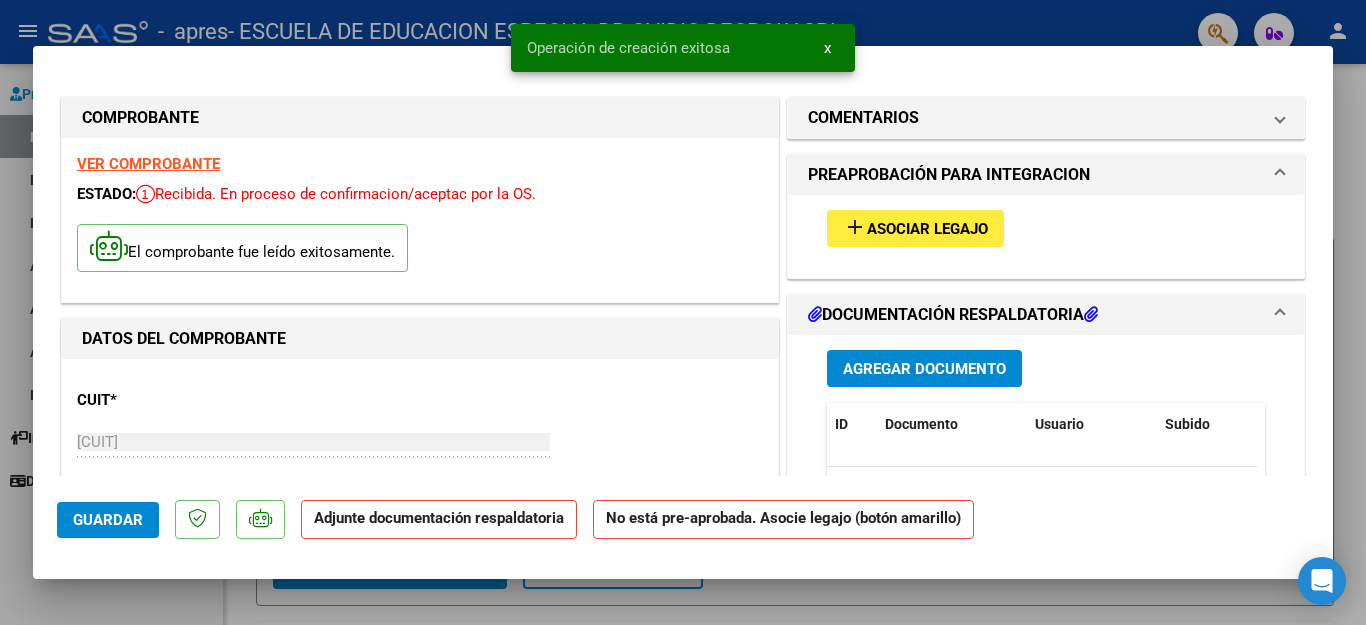 click on "Agregar Documento" at bounding box center [924, 369] 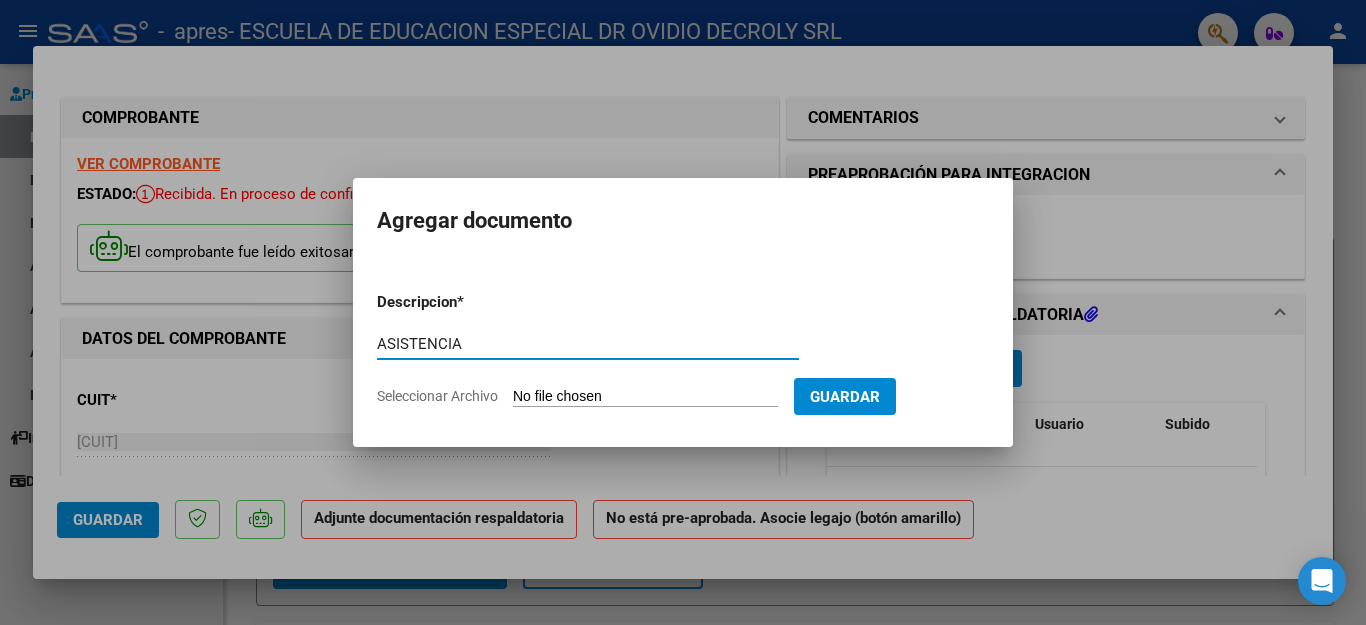 type on "ASISTENCIA" 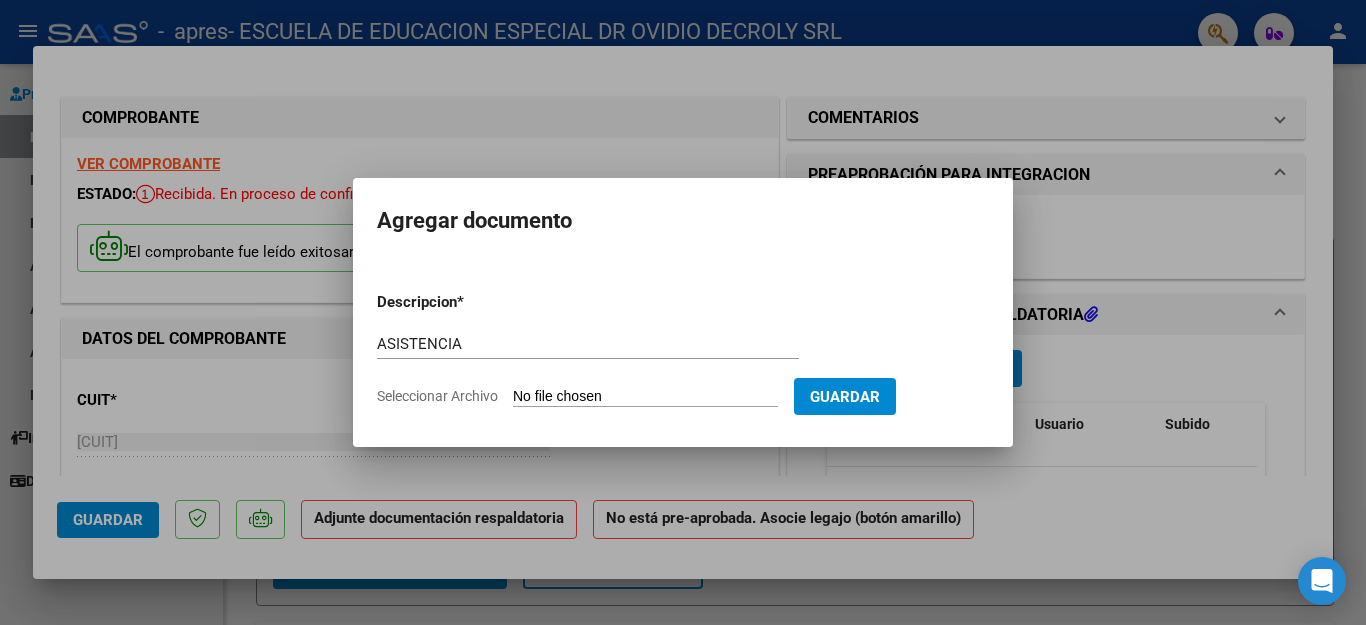 click on "Seleccionar Archivo" at bounding box center [645, 397] 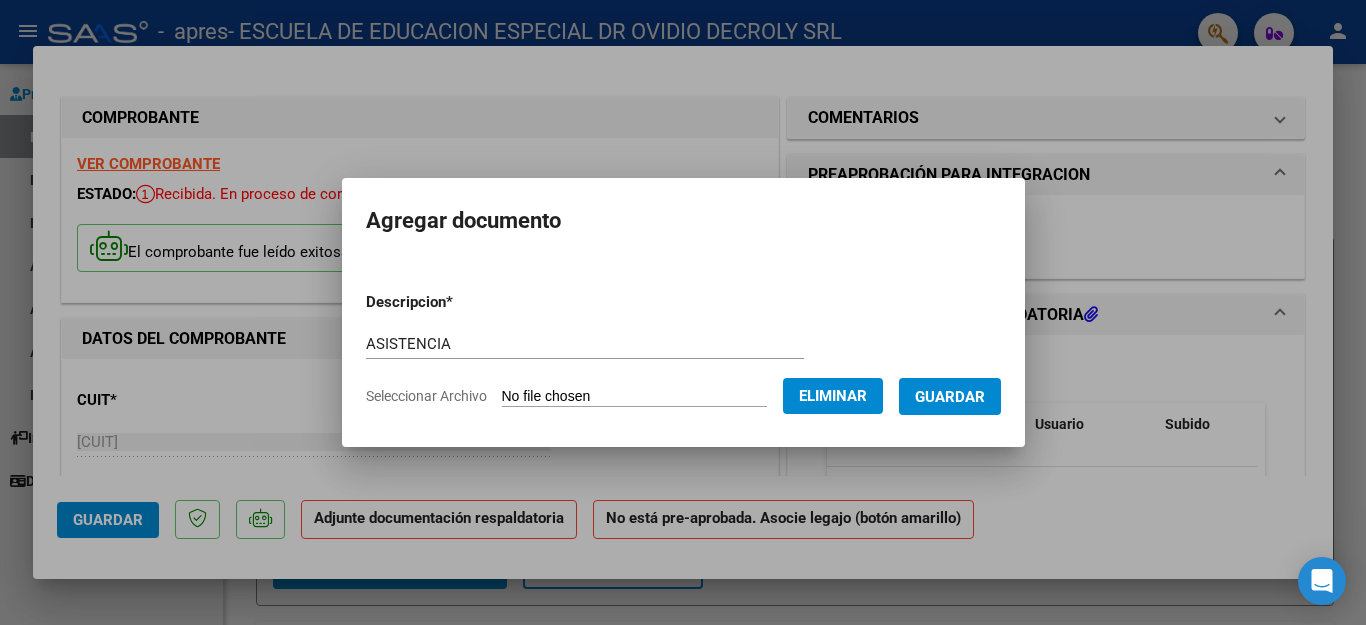 click on "Guardar" at bounding box center [950, 397] 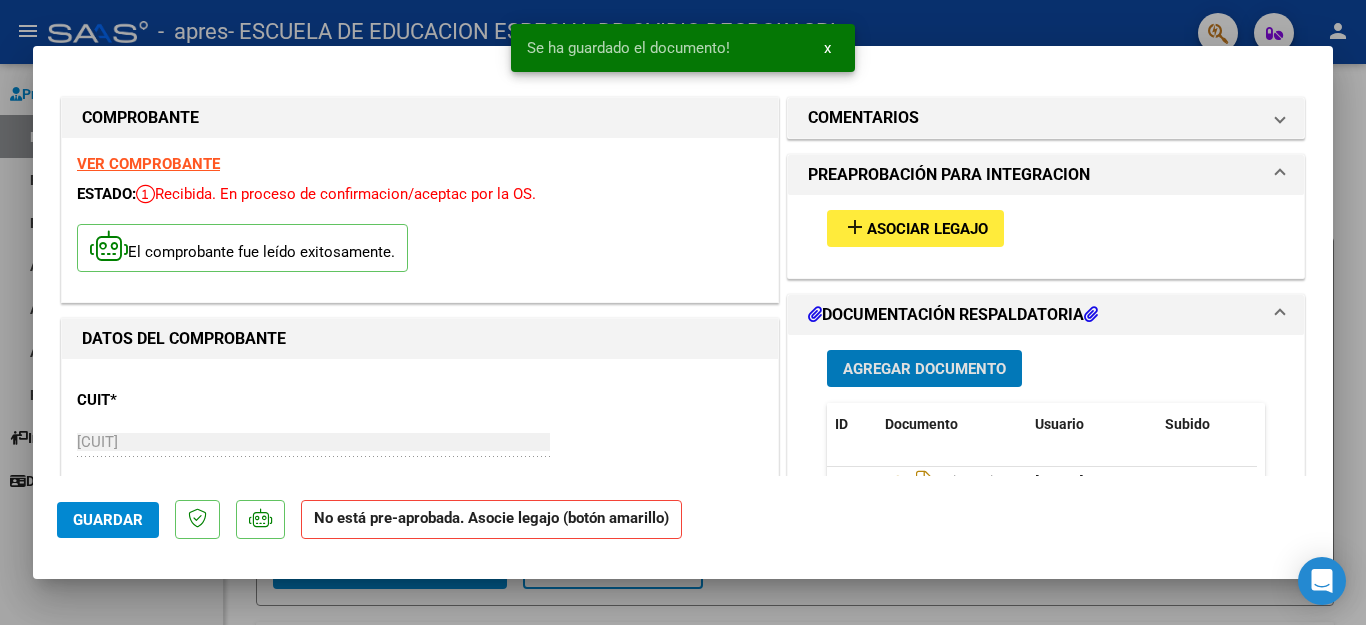 click on "Asociar Legajo" at bounding box center (927, 229) 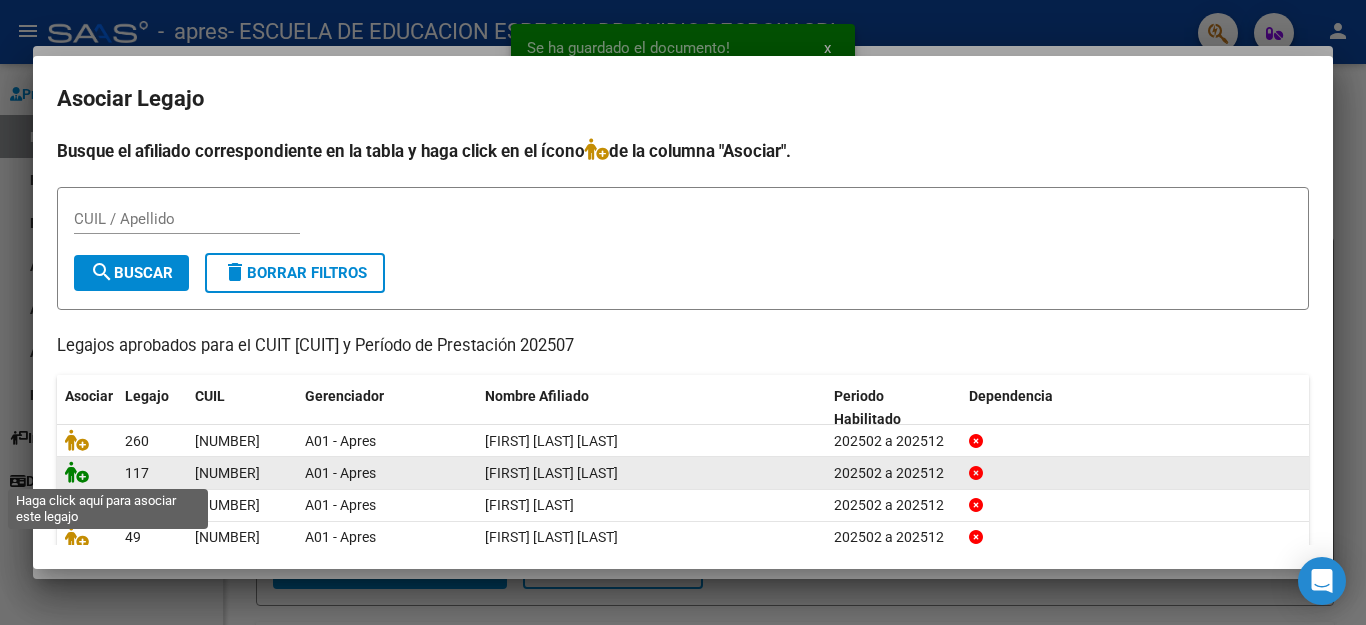 click 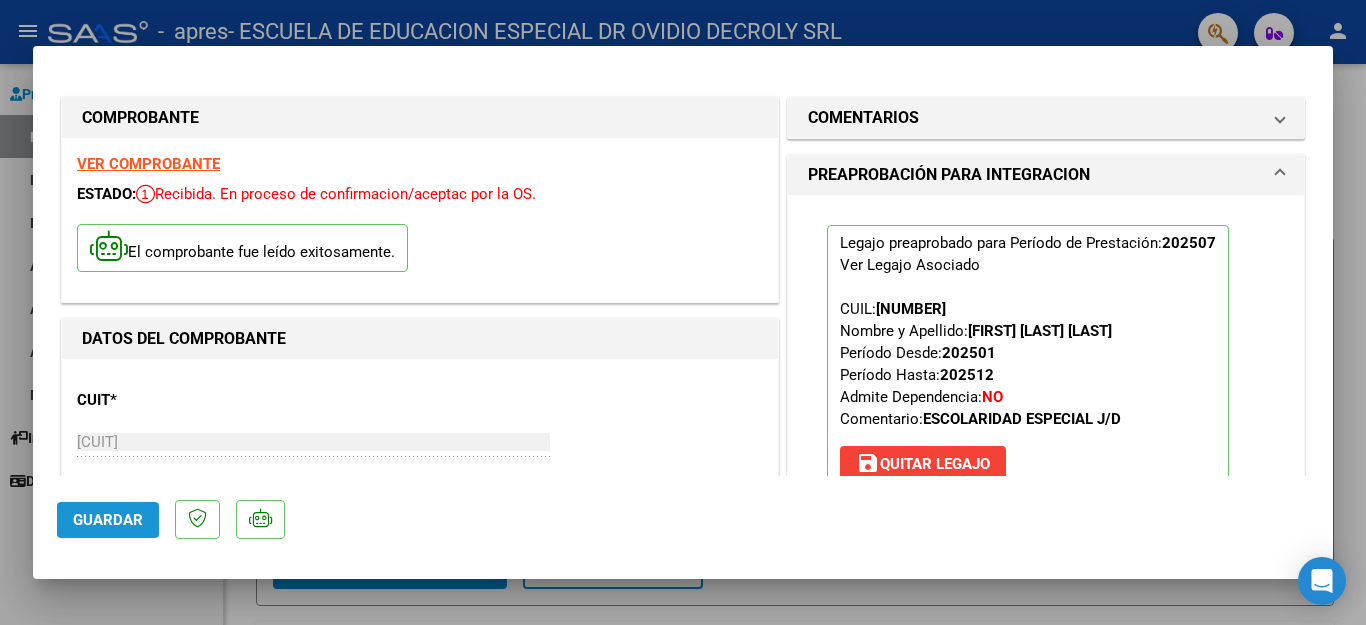 click on "Guardar" 